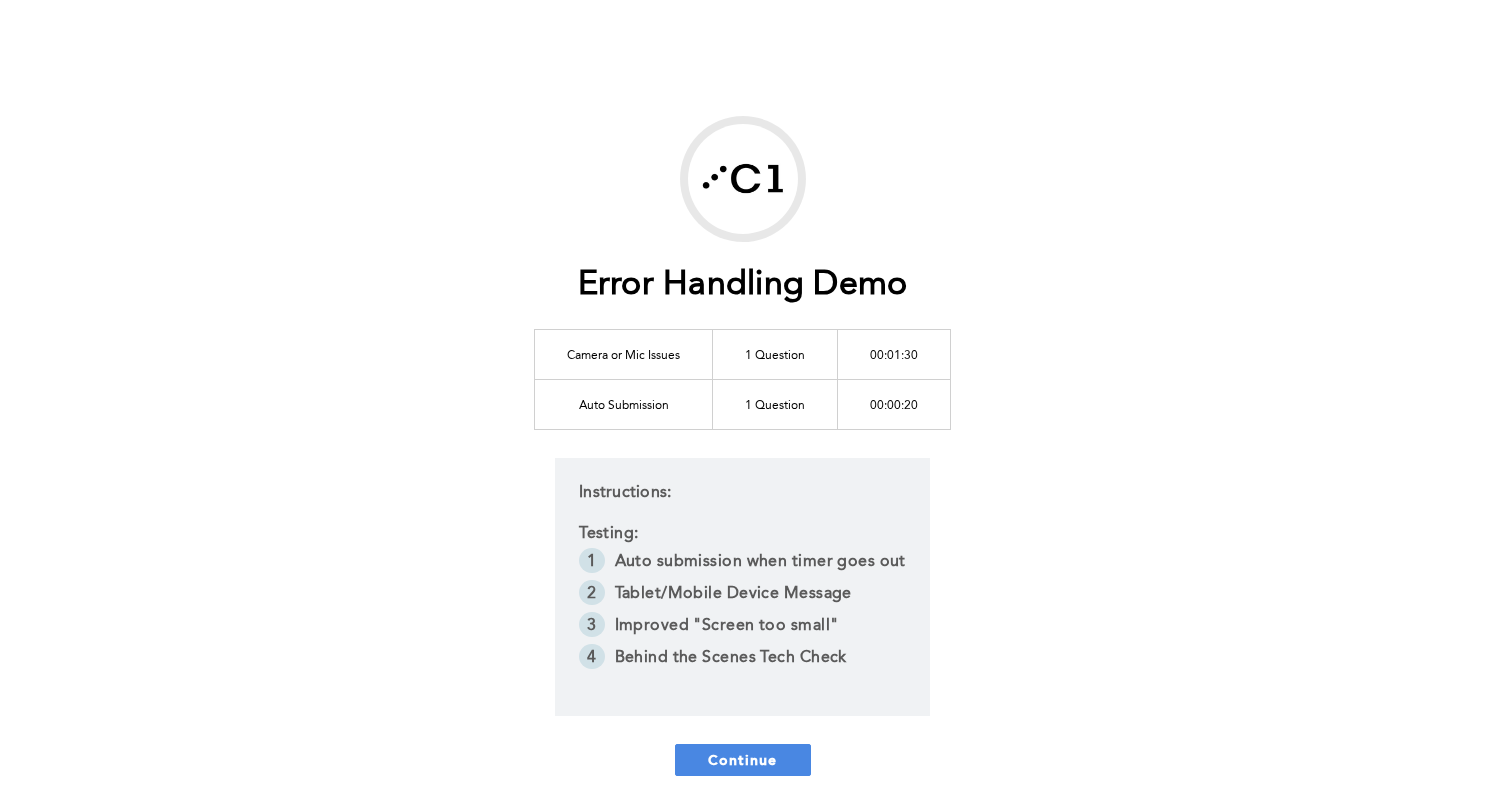 scroll, scrollTop: 0, scrollLeft: 0, axis: both 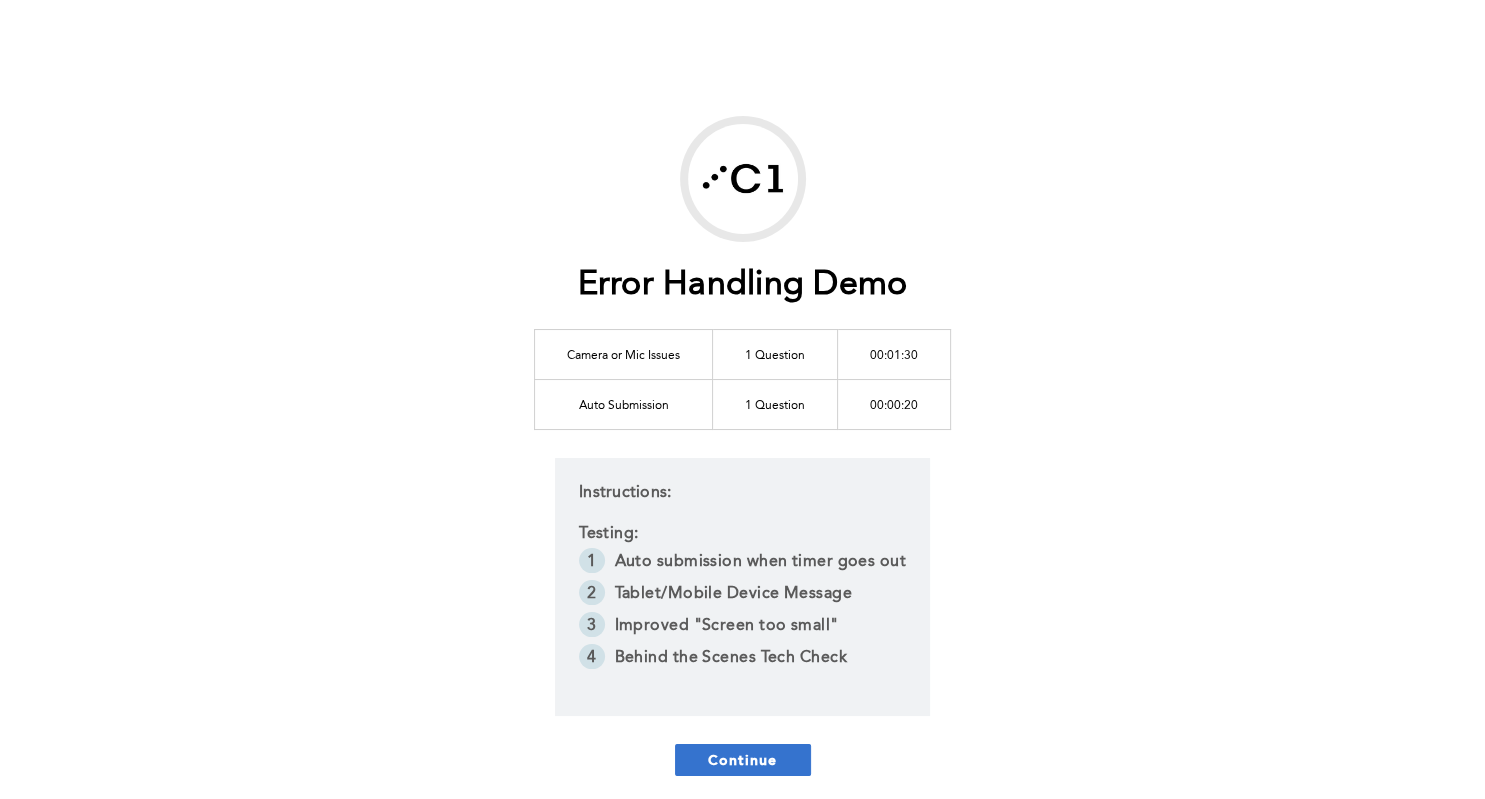 click on "Continue" at bounding box center [743, 759] 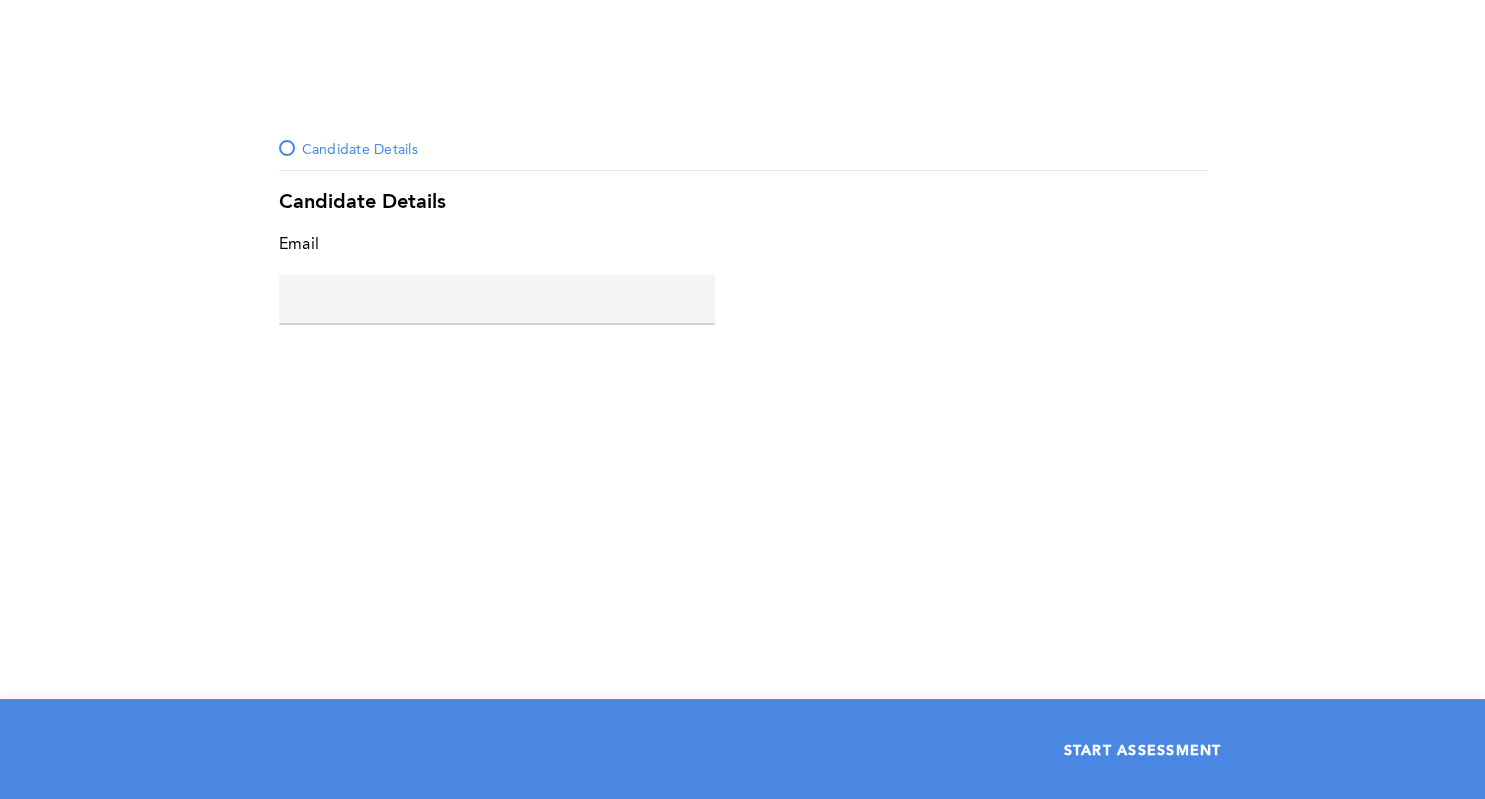 click on "START ASSESSMENT" at bounding box center (1143, 749) 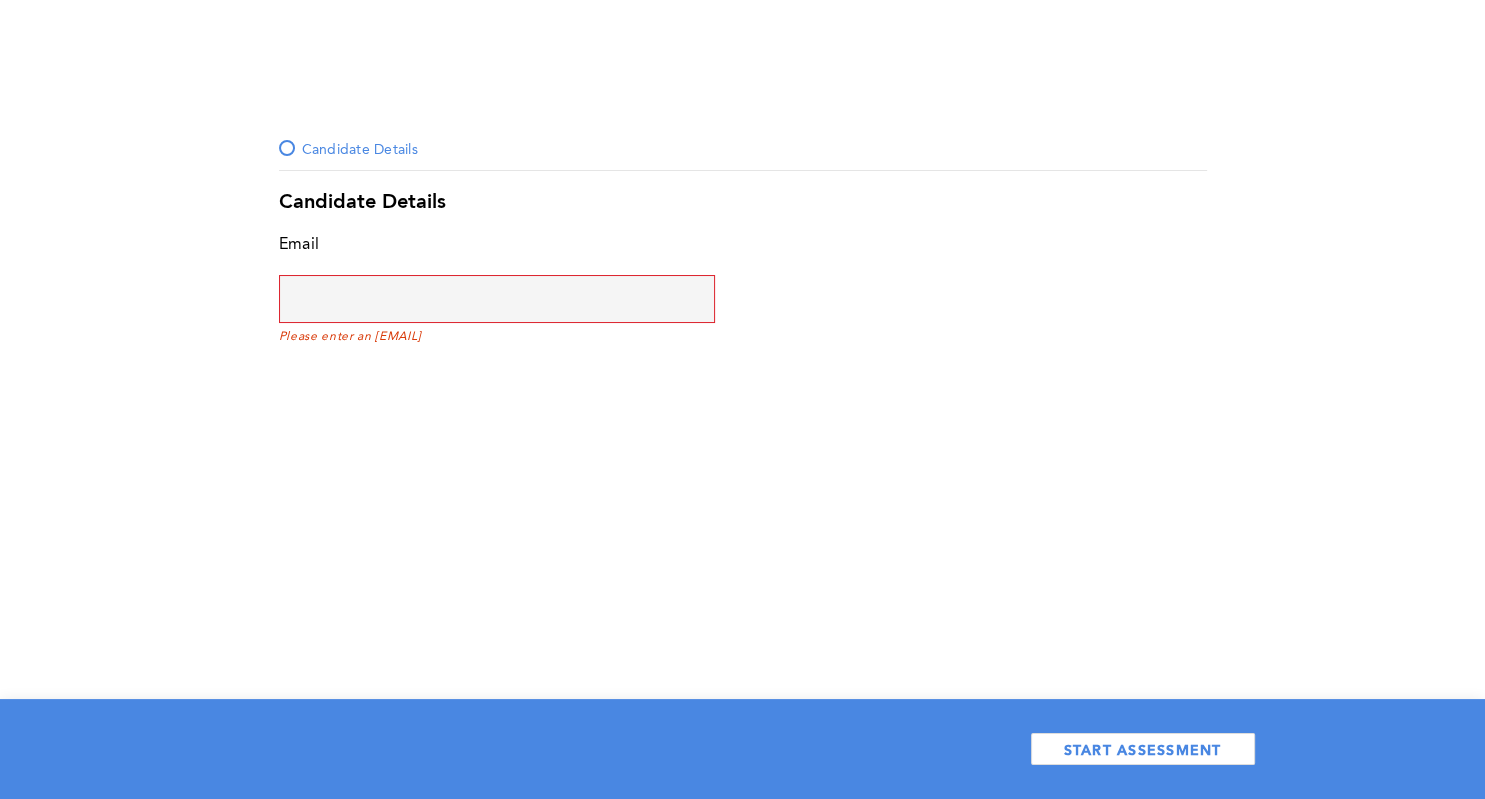 click 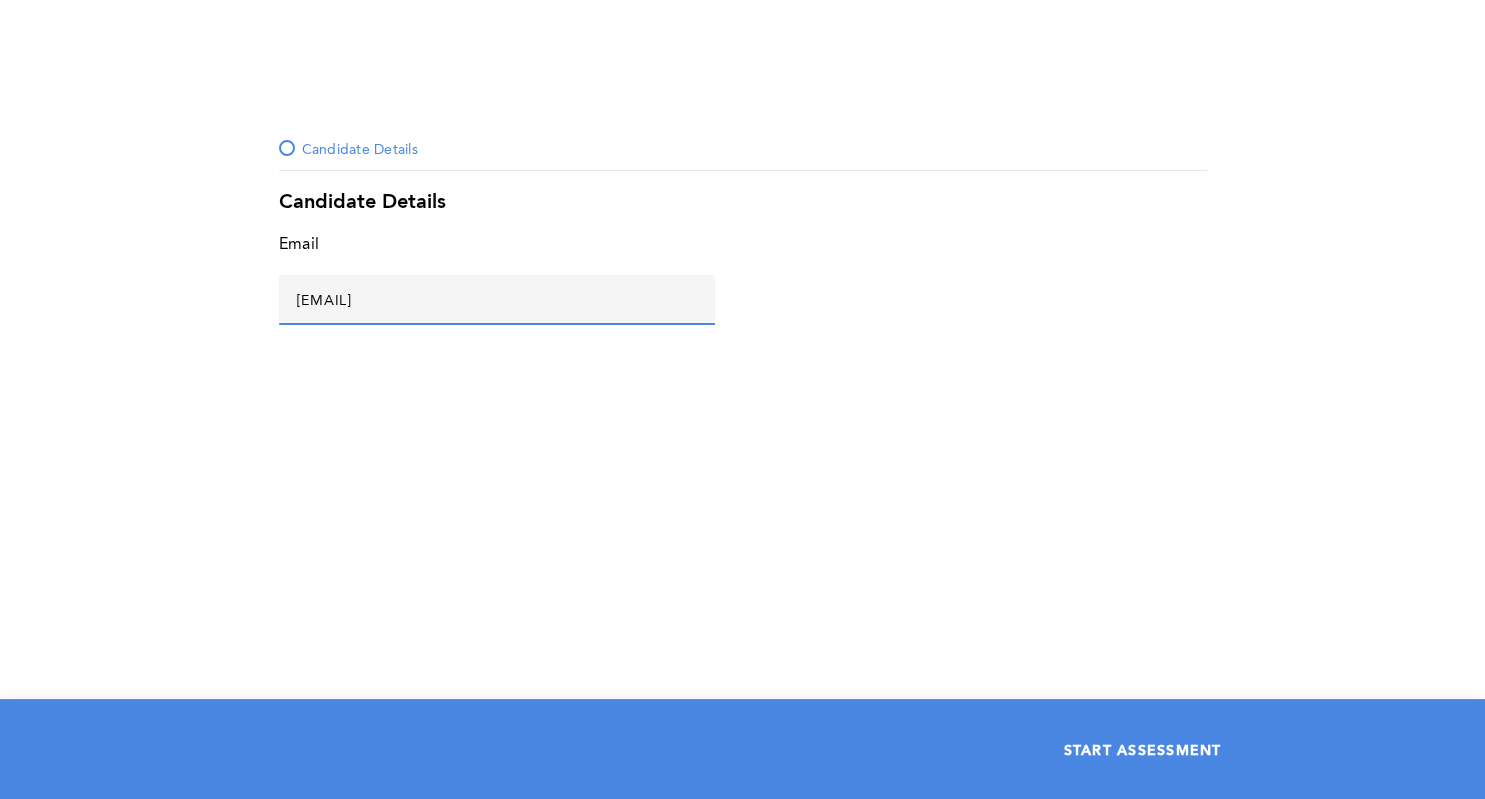type on "[EMAIL]" 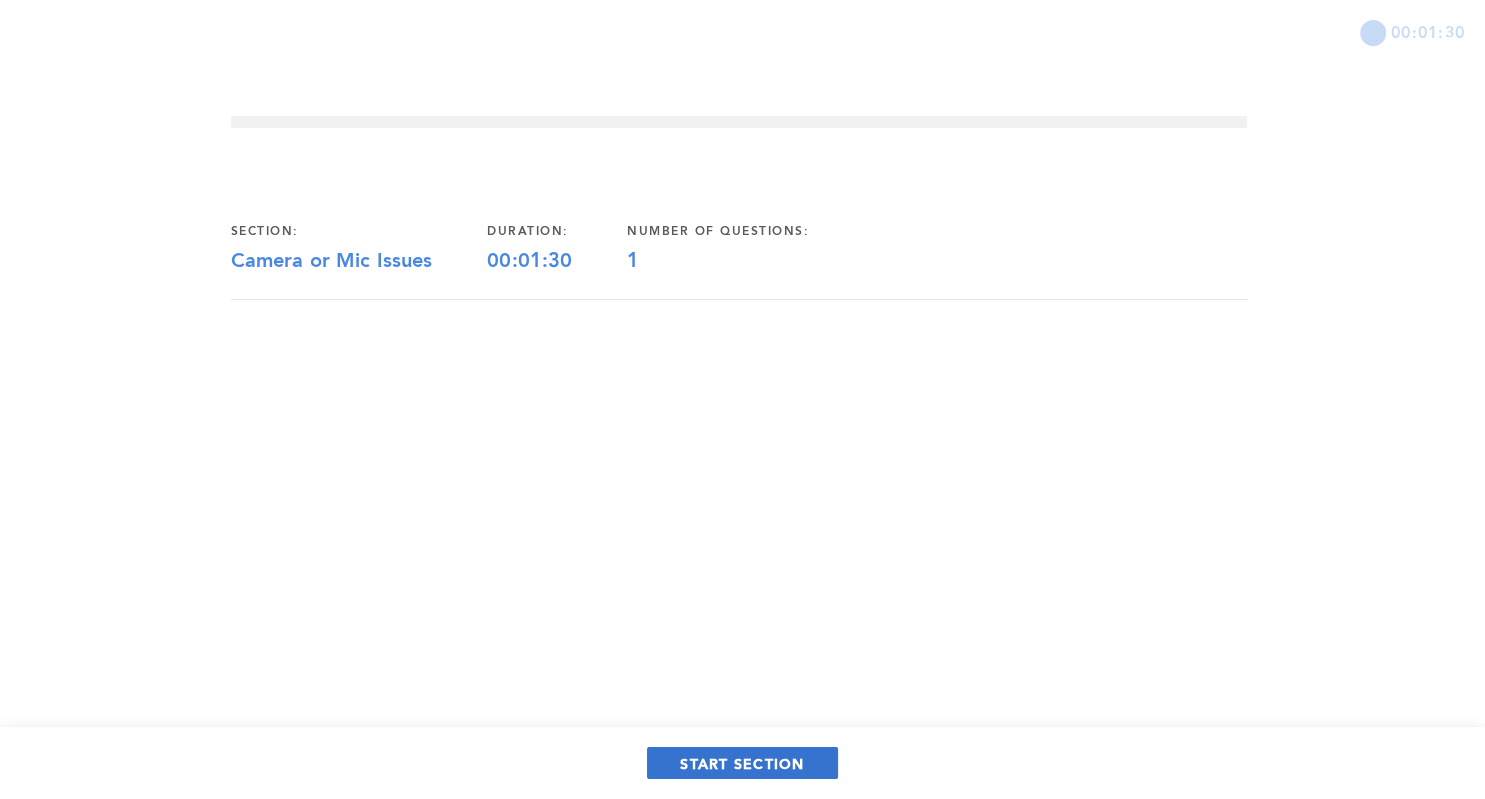 click on "START SECTION" at bounding box center [742, 763] 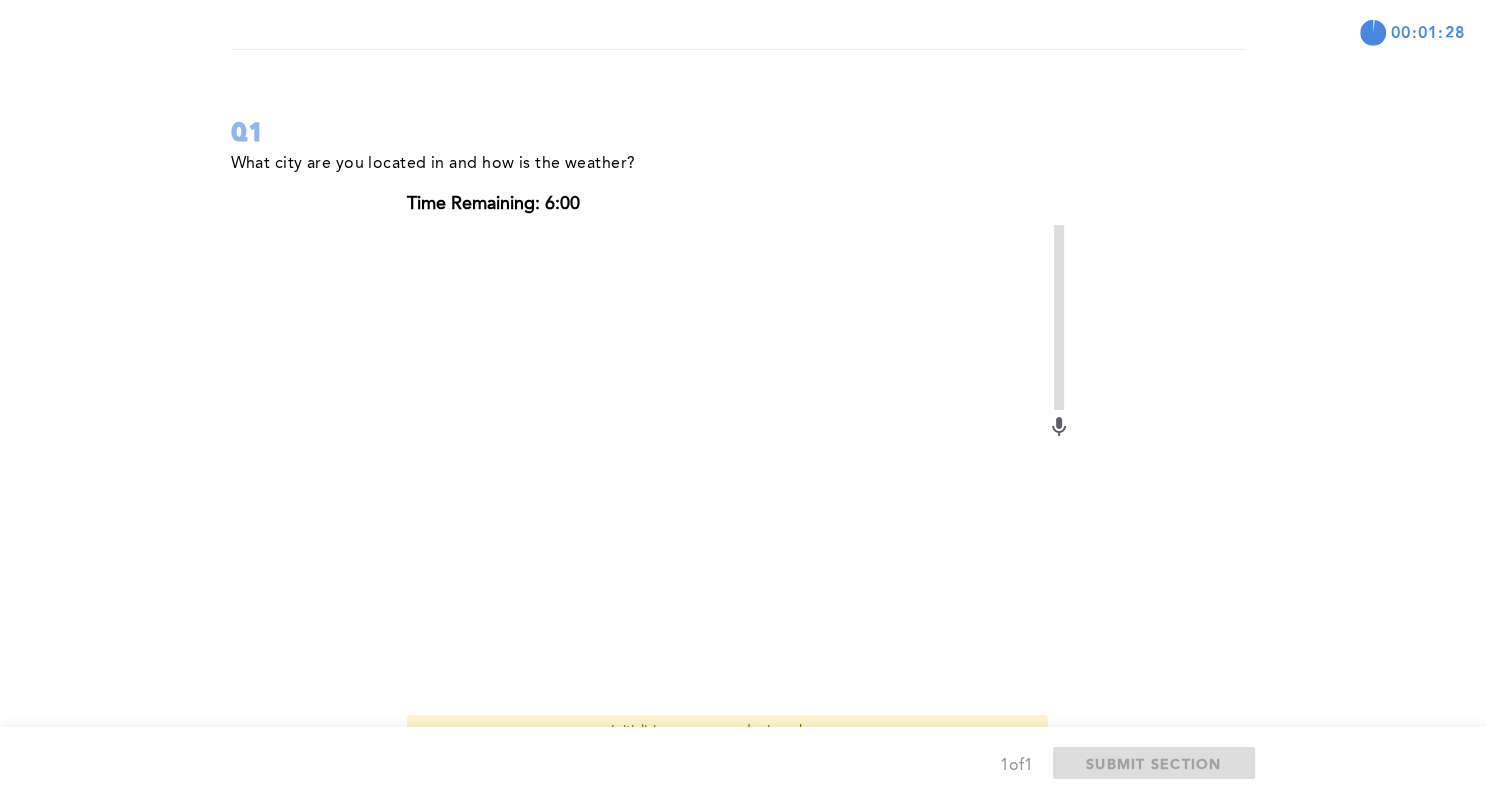 scroll, scrollTop: 105, scrollLeft: 0, axis: vertical 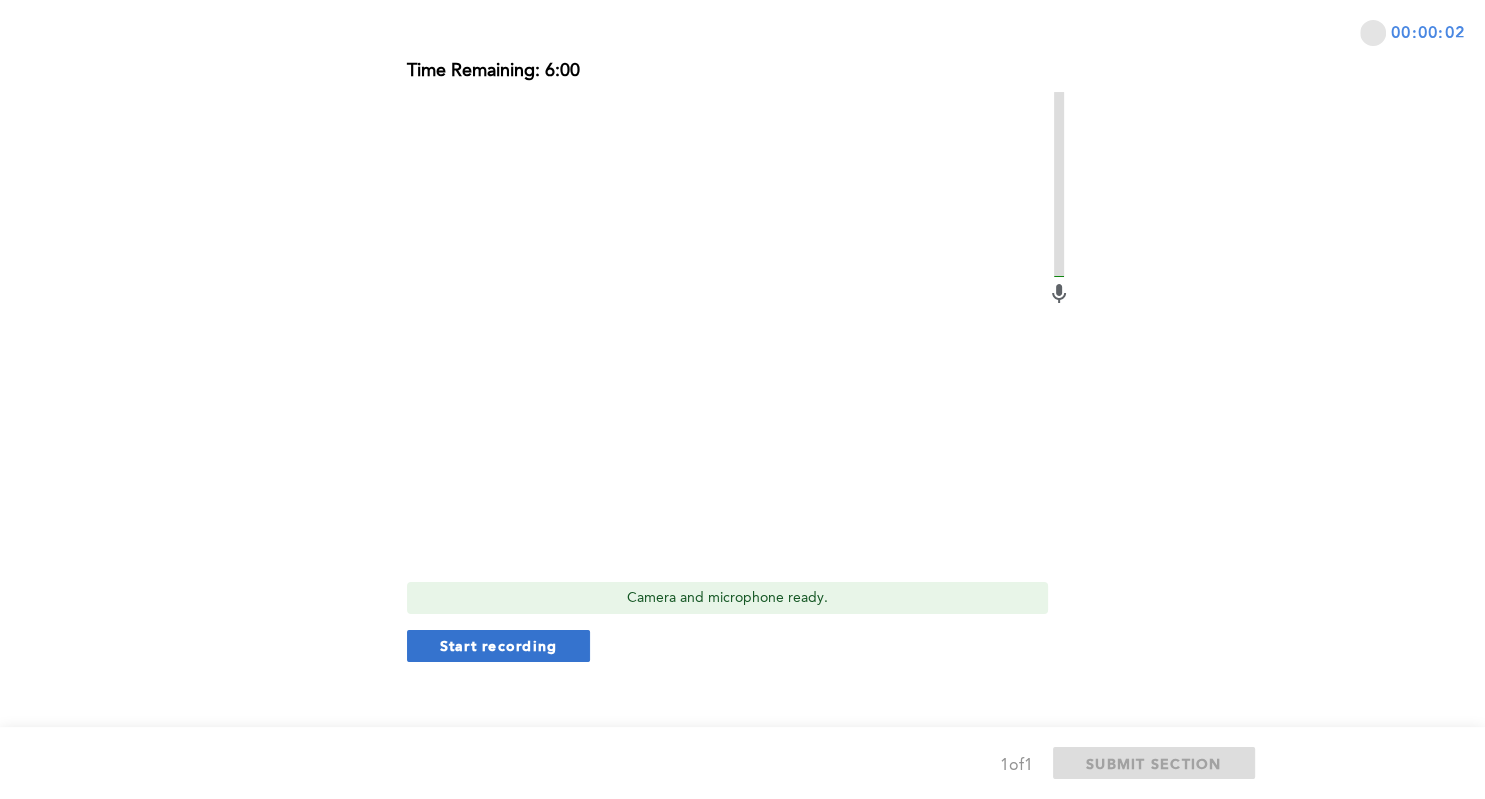 click on "Start recording" at bounding box center [499, 646] 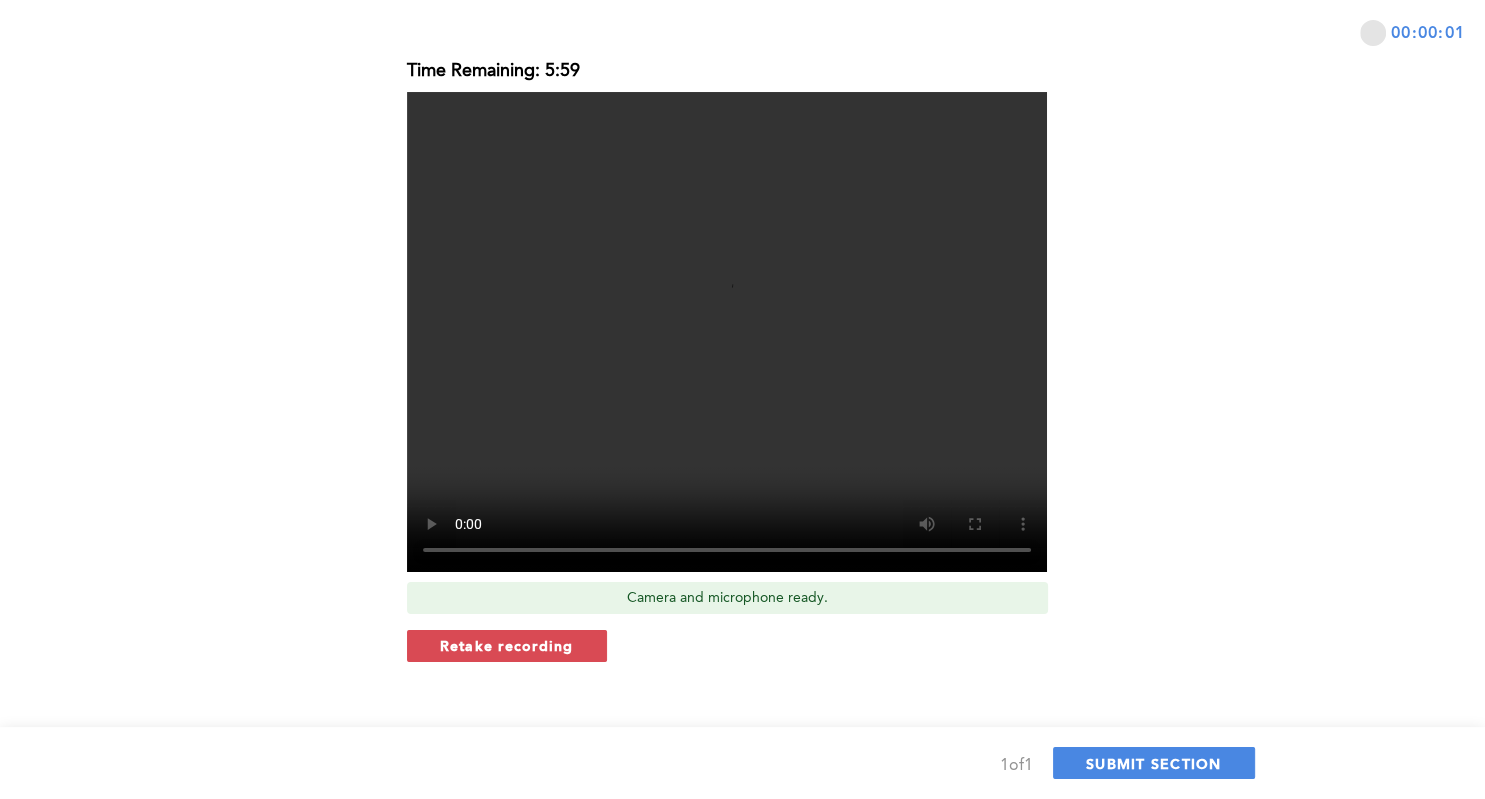 scroll, scrollTop: 0, scrollLeft: 0, axis: both 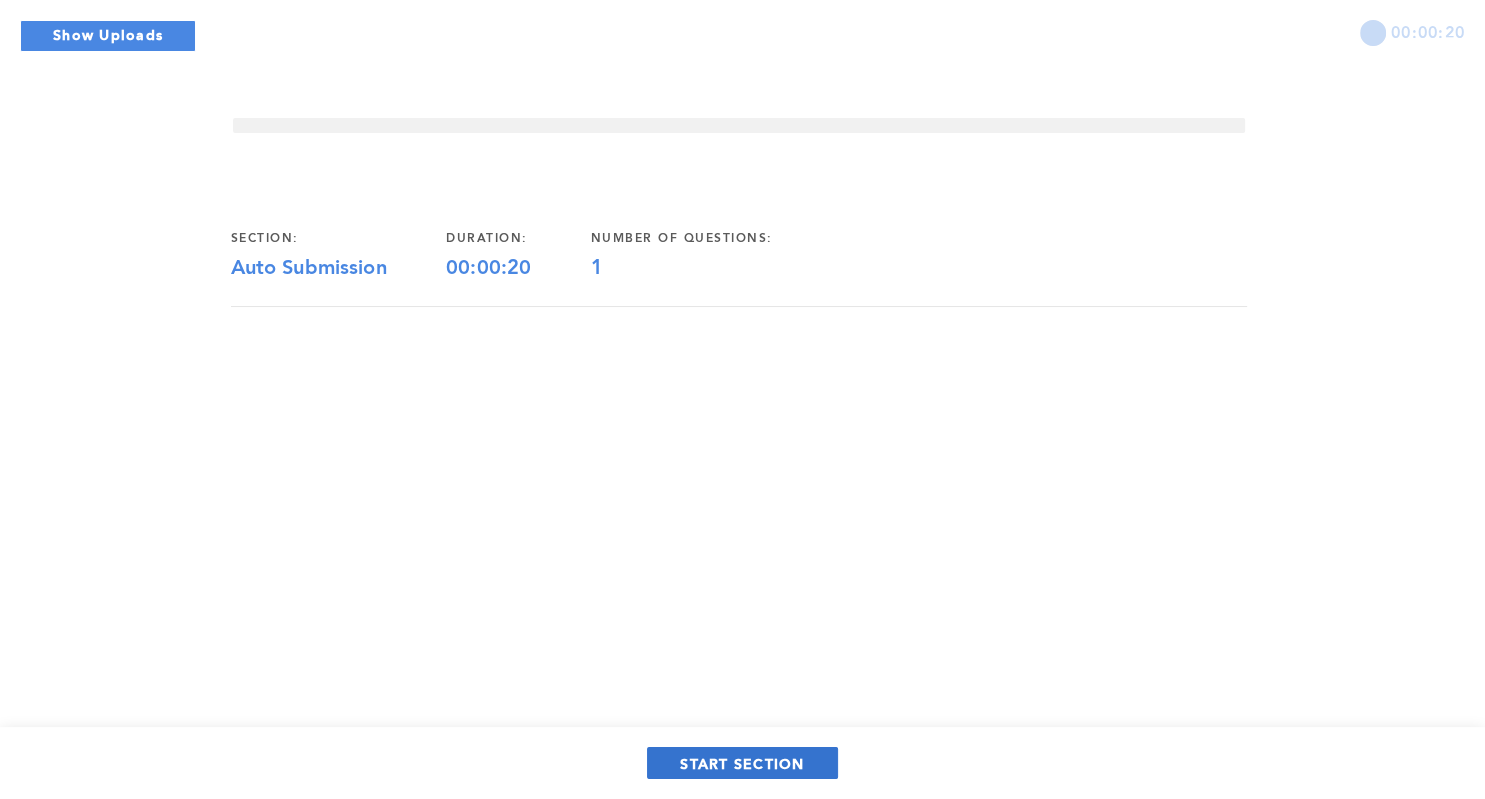 click on "START SECTION" at bounding box center (742, 763) 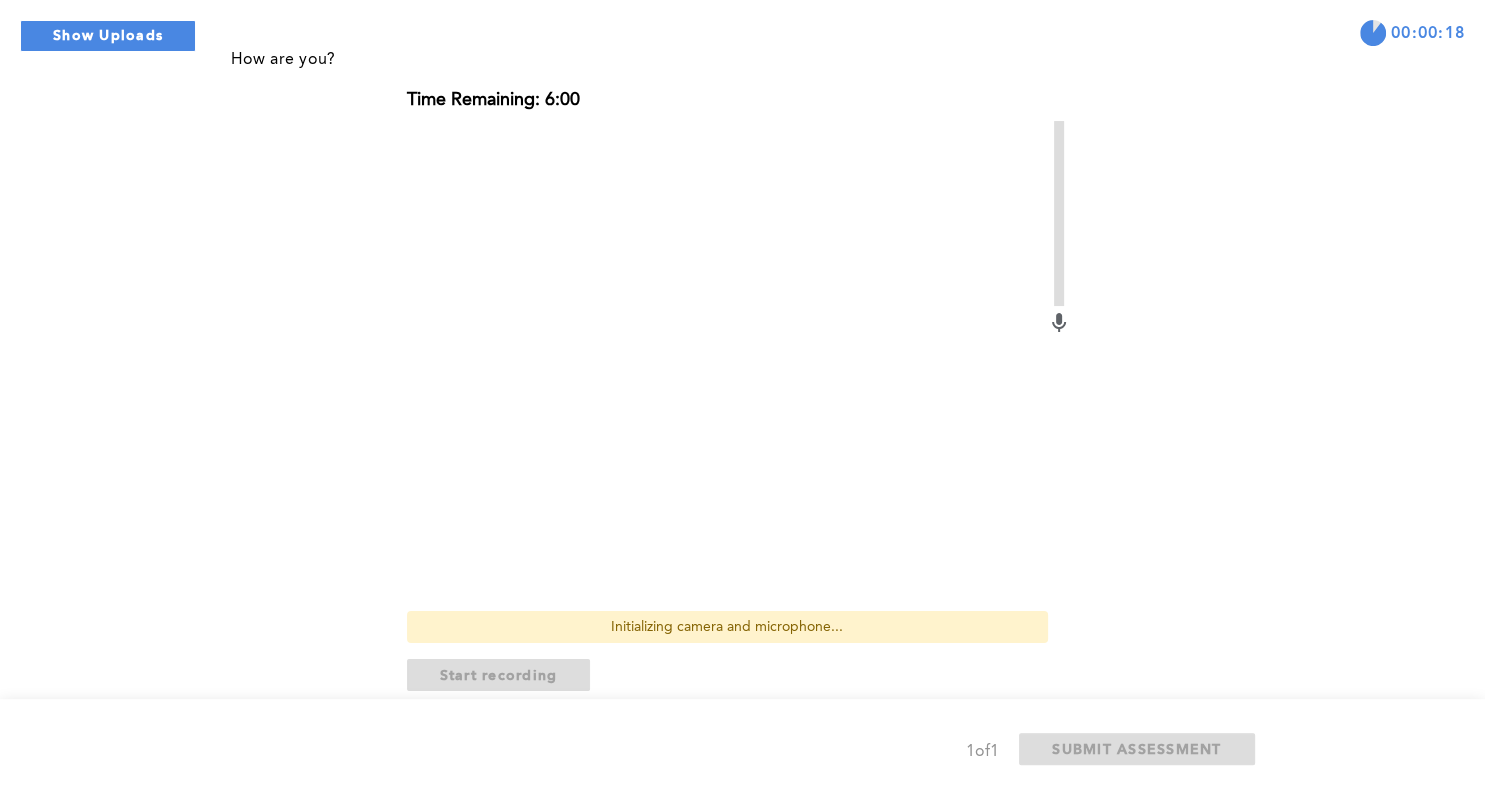 scroll, scrollTop: 241, scrollLeft: 0, axis: vertical 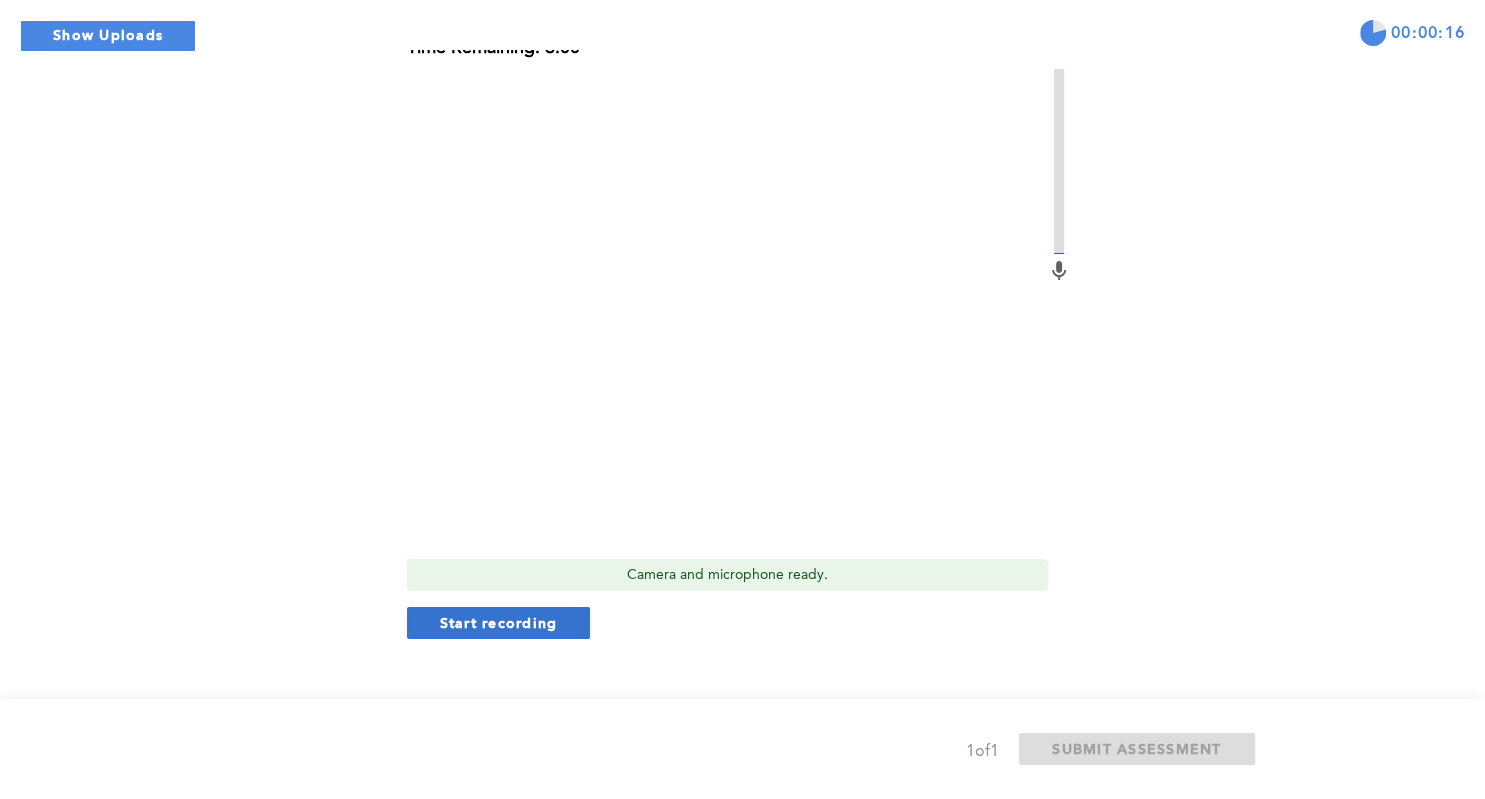 click on "Start recording" at bounding box center (499, 622) 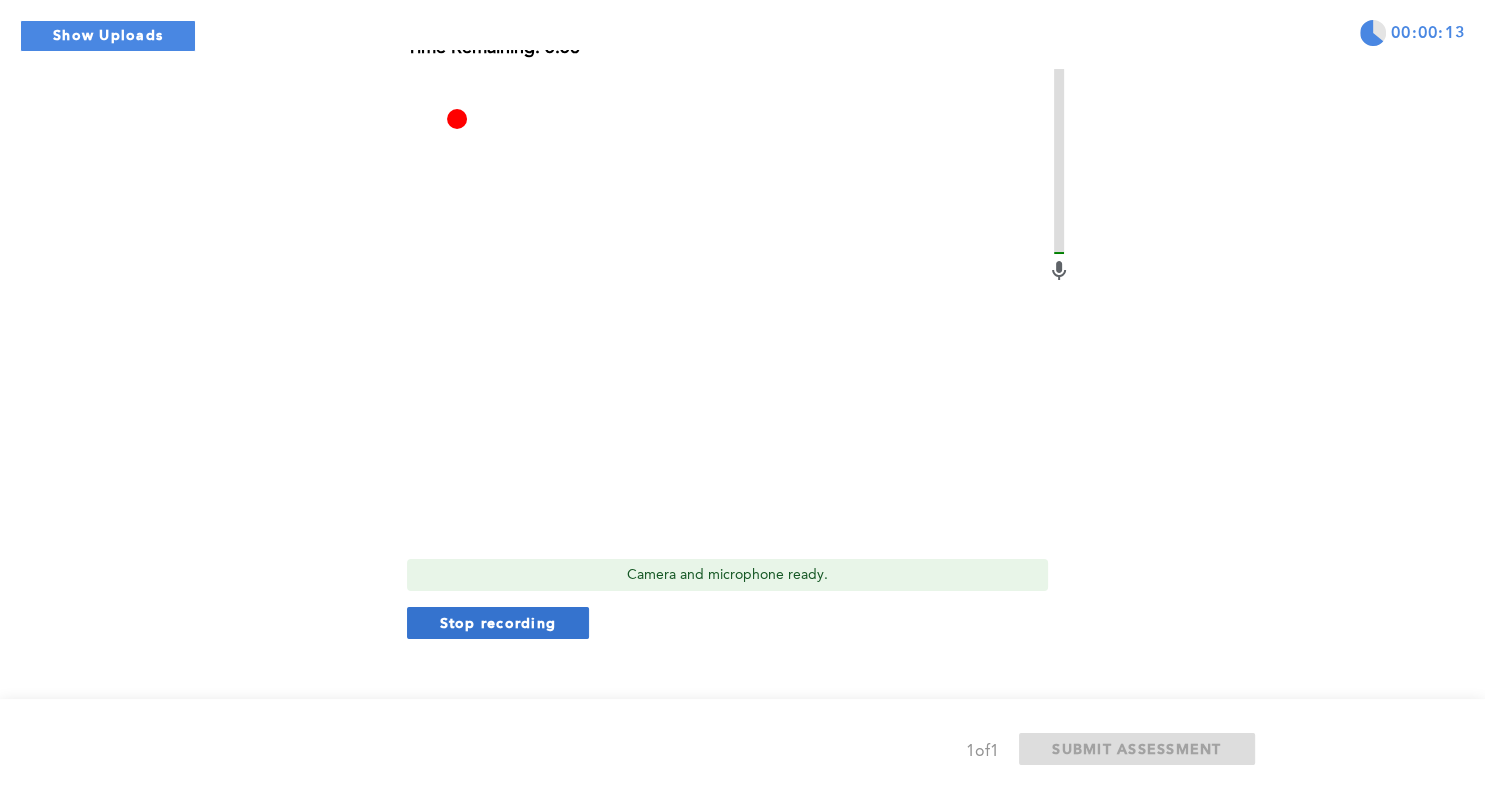 click on "Stop recording" at bounding box center (498, 622) 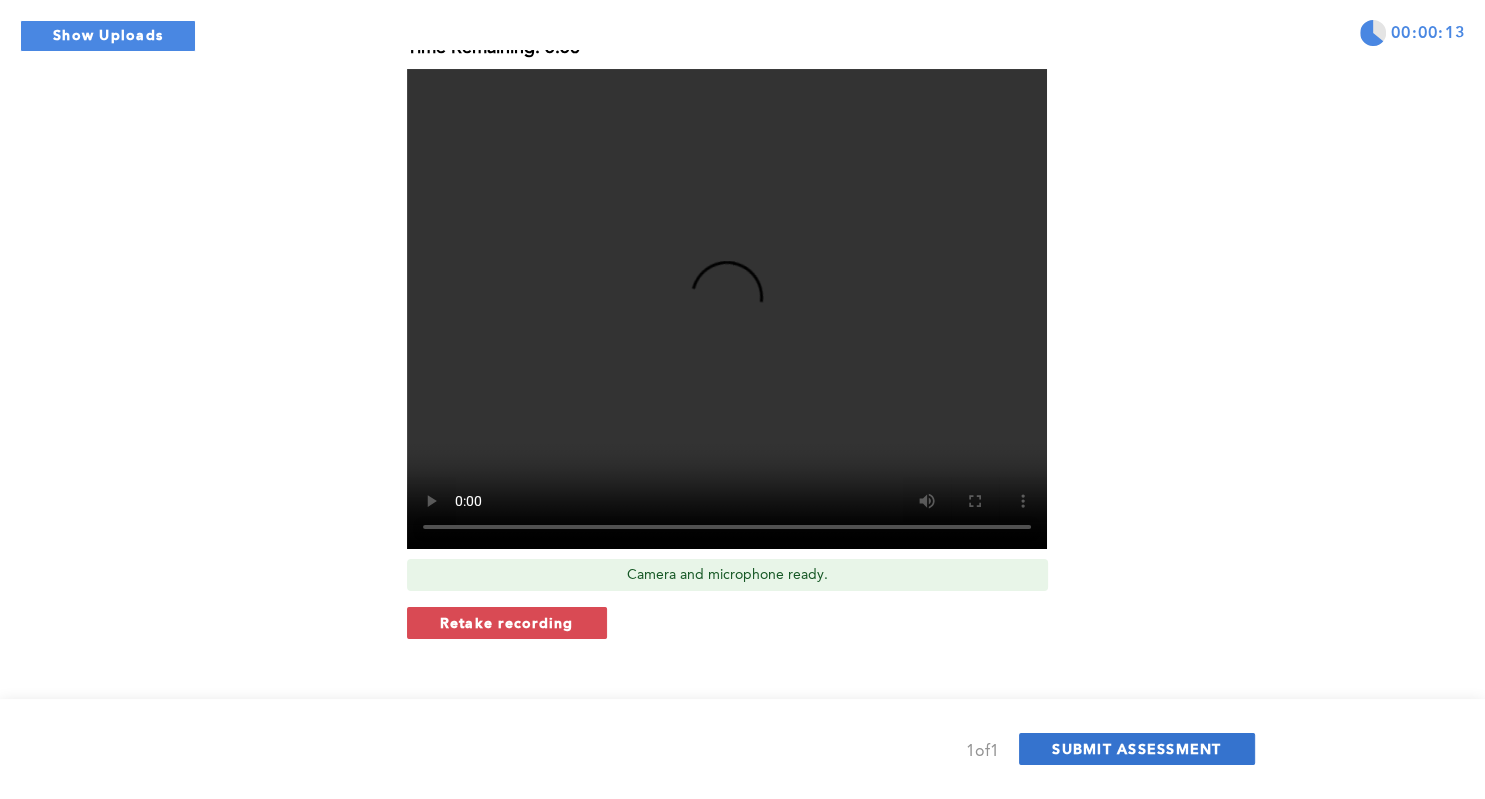 click on "SUBMIT ASSESSMENT" at bounding box center (1136, 748) 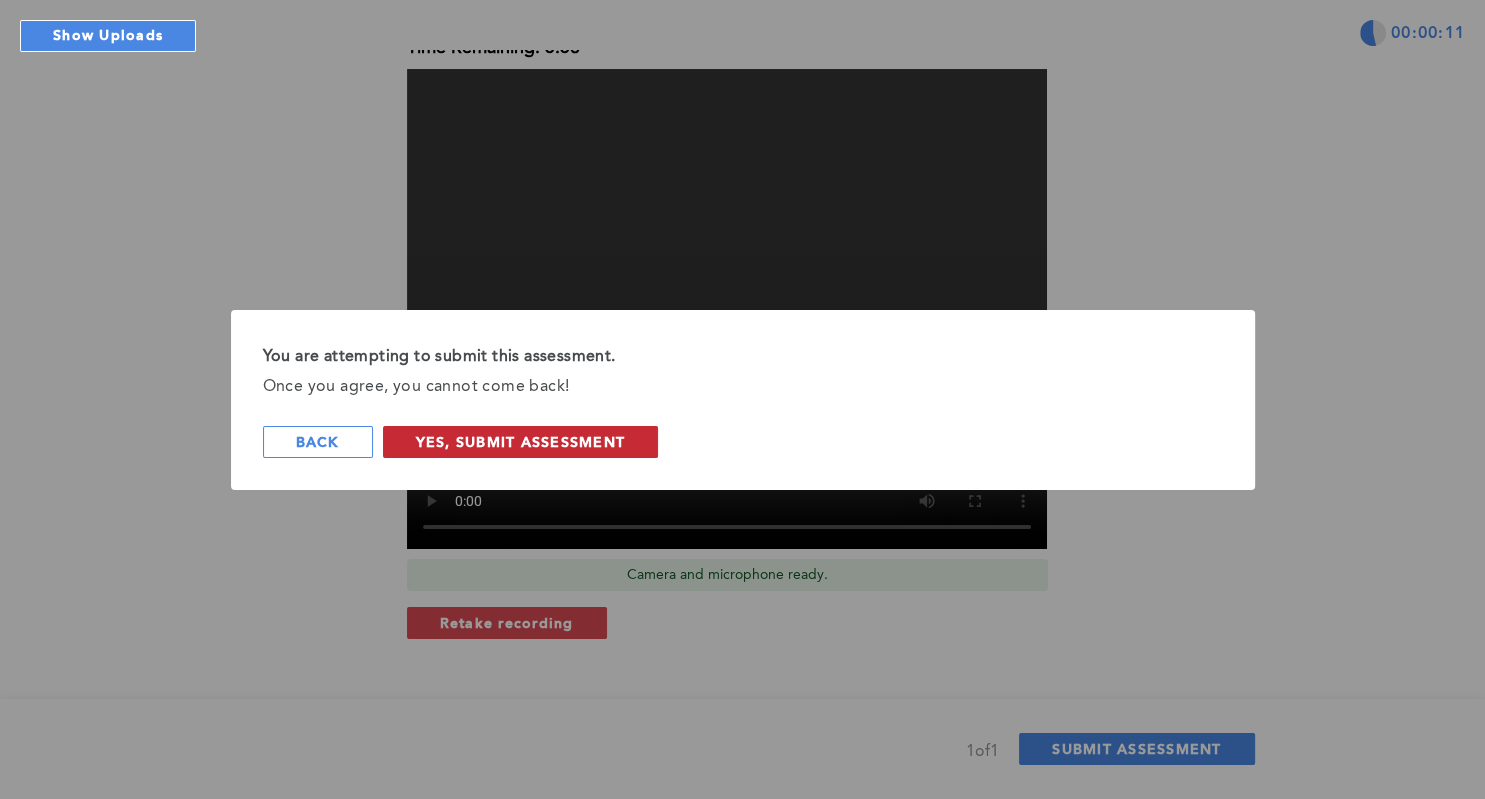 click on "Yes, Submit Assessment" at bounding box center [521, 441] 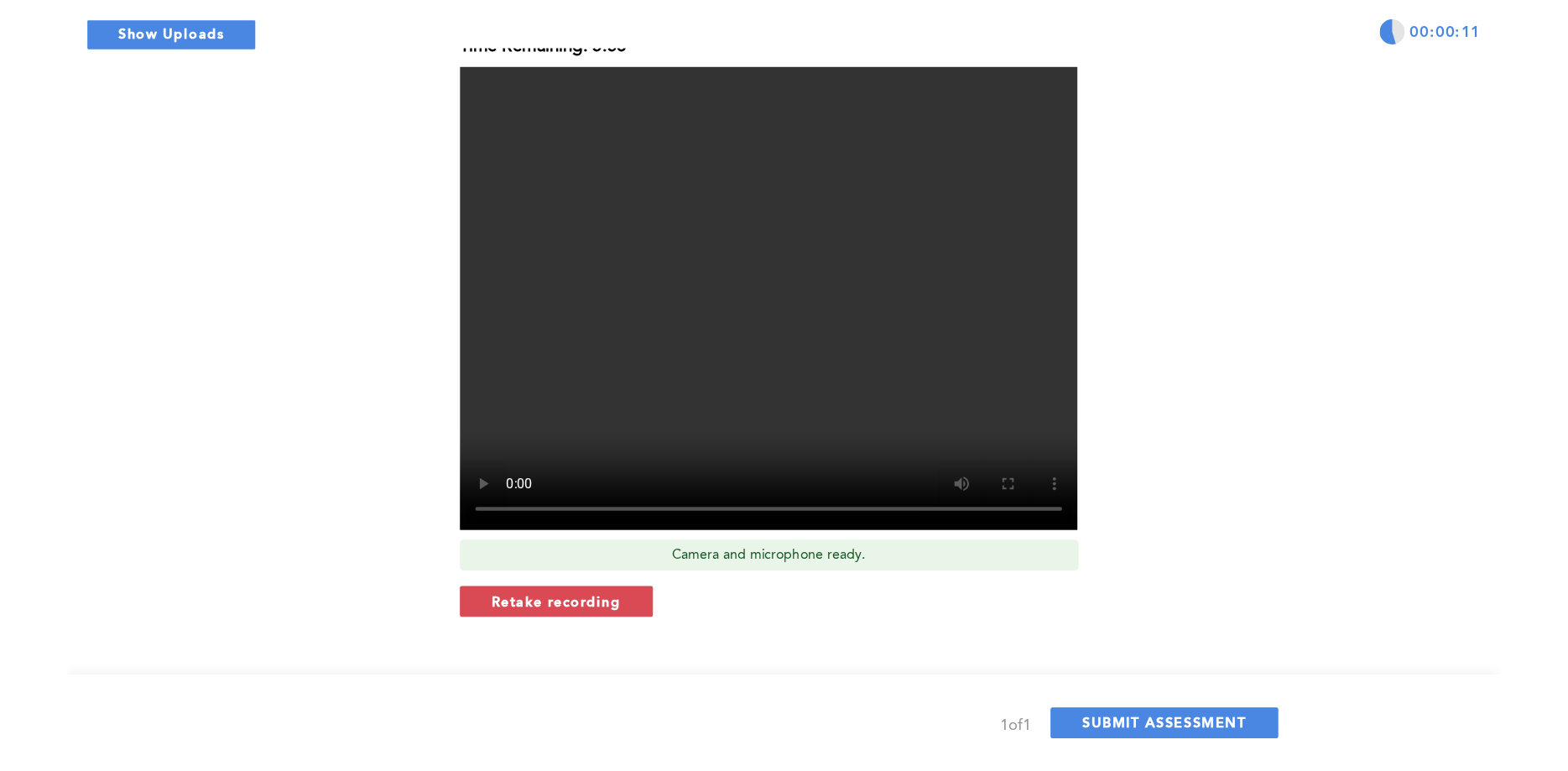 scroll, scrollTop: 0, scrollLeft: 0, axis: both 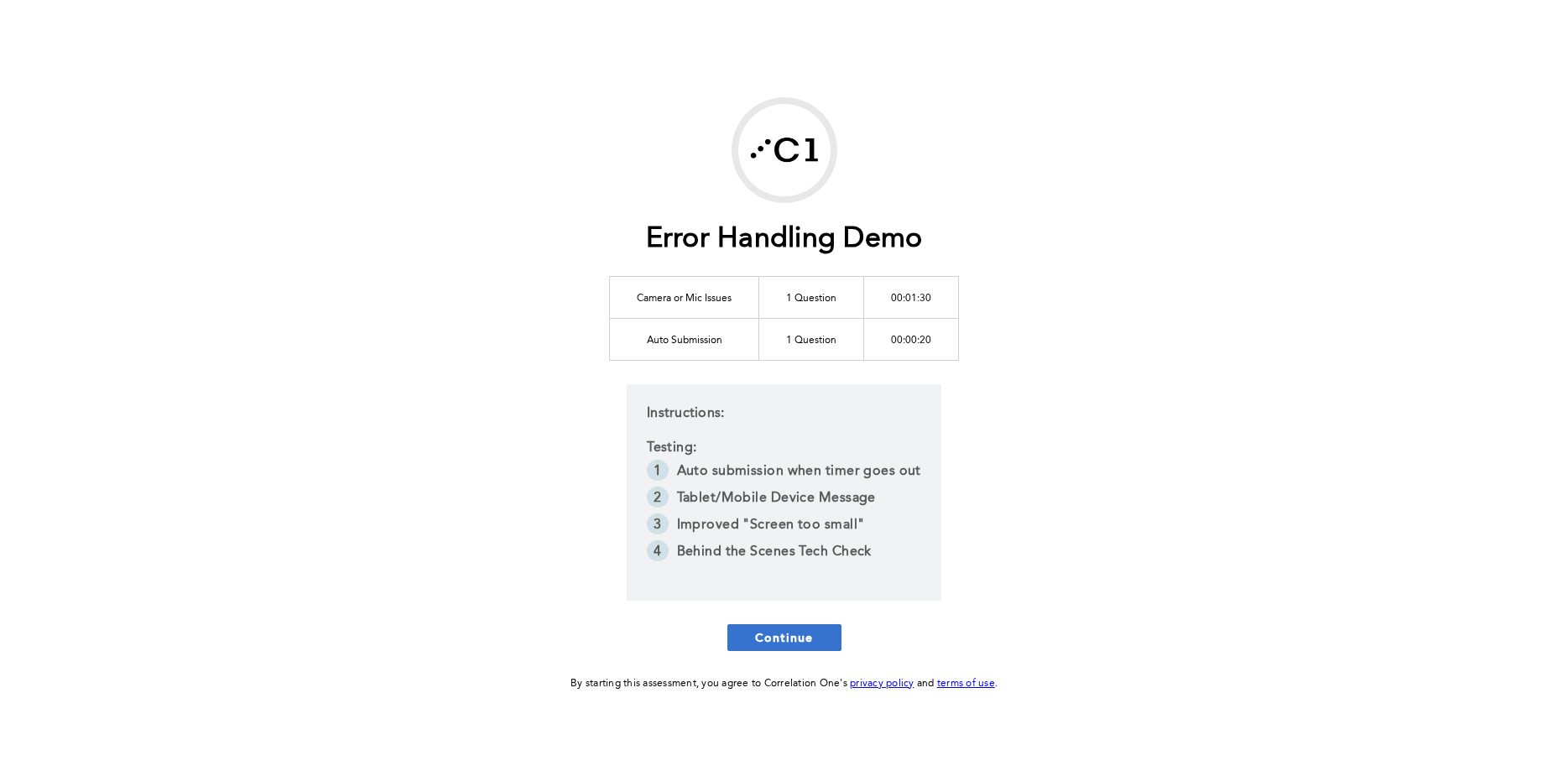 click on "Continue" at bounding box center [784, 637] 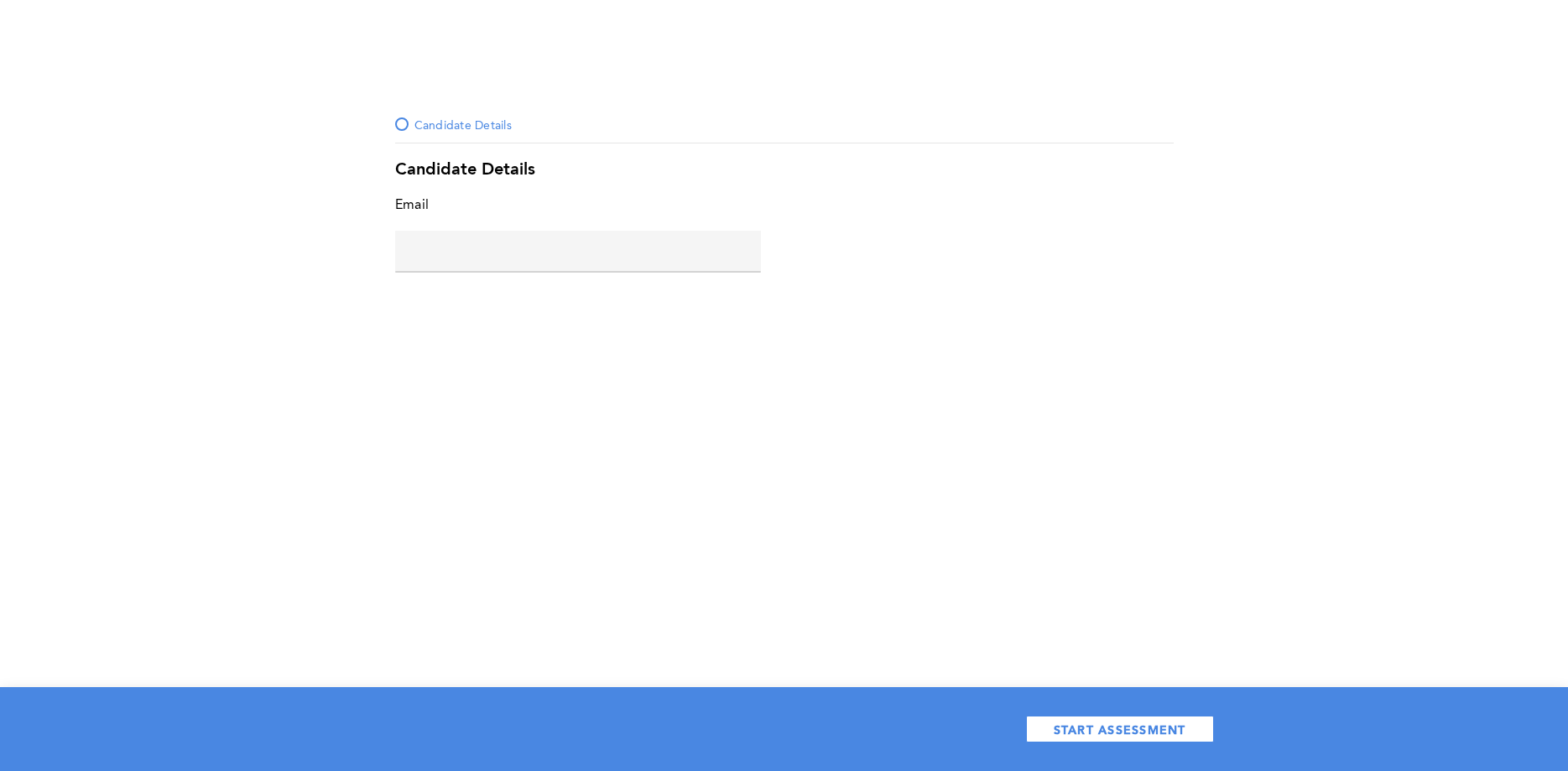 click 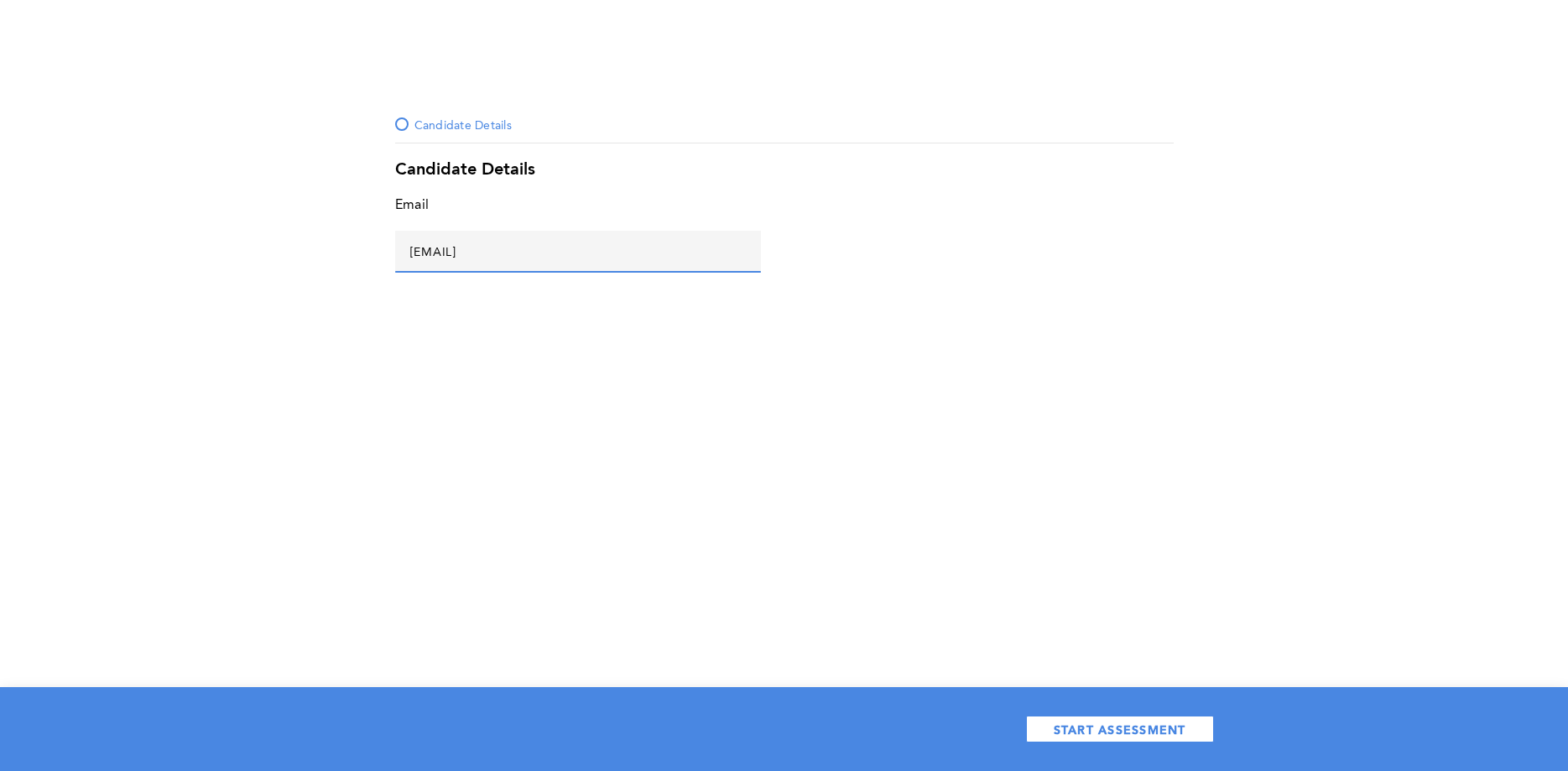 click on "[EMAIL]" 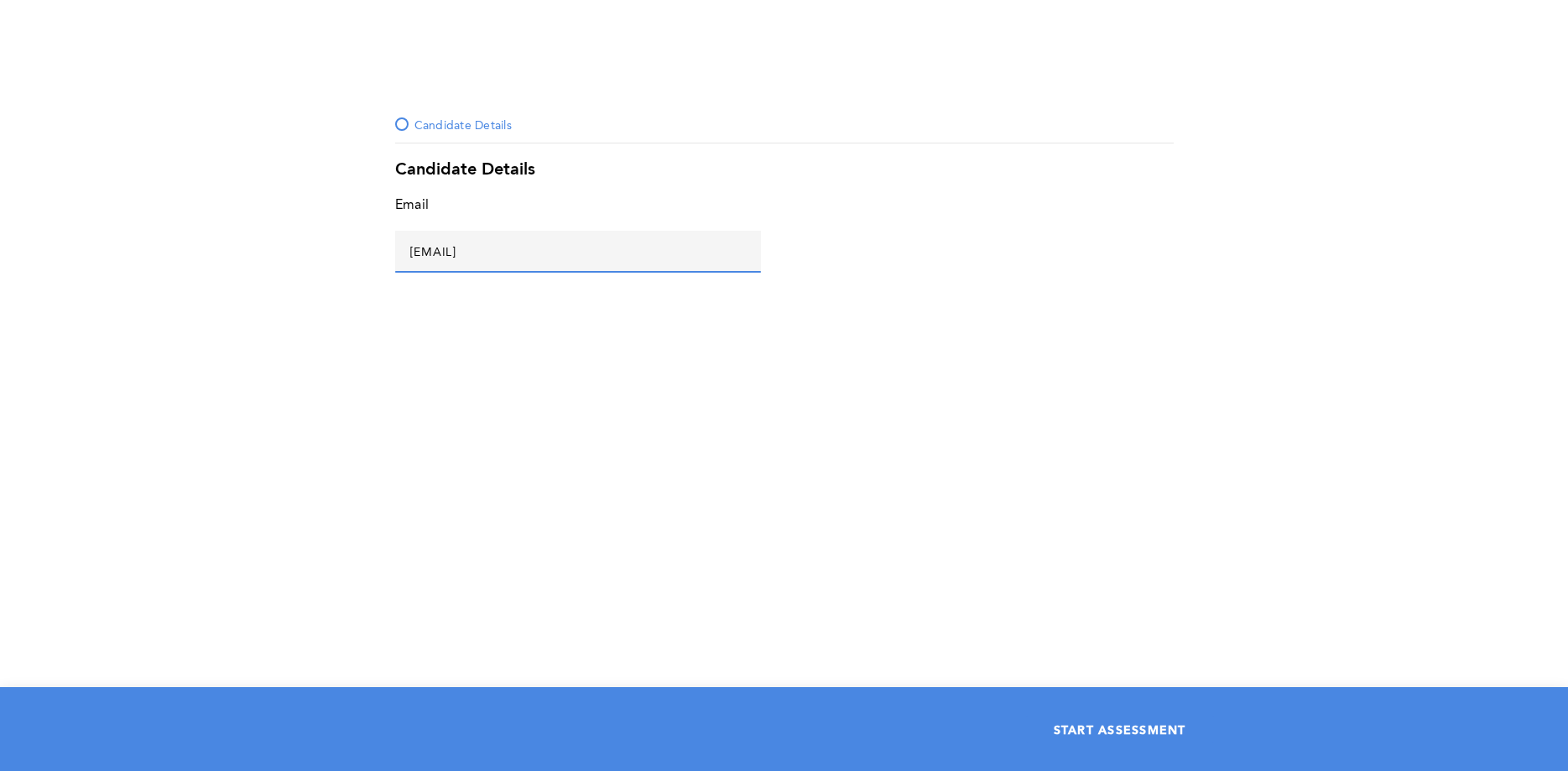 type on "[EMAIL]" 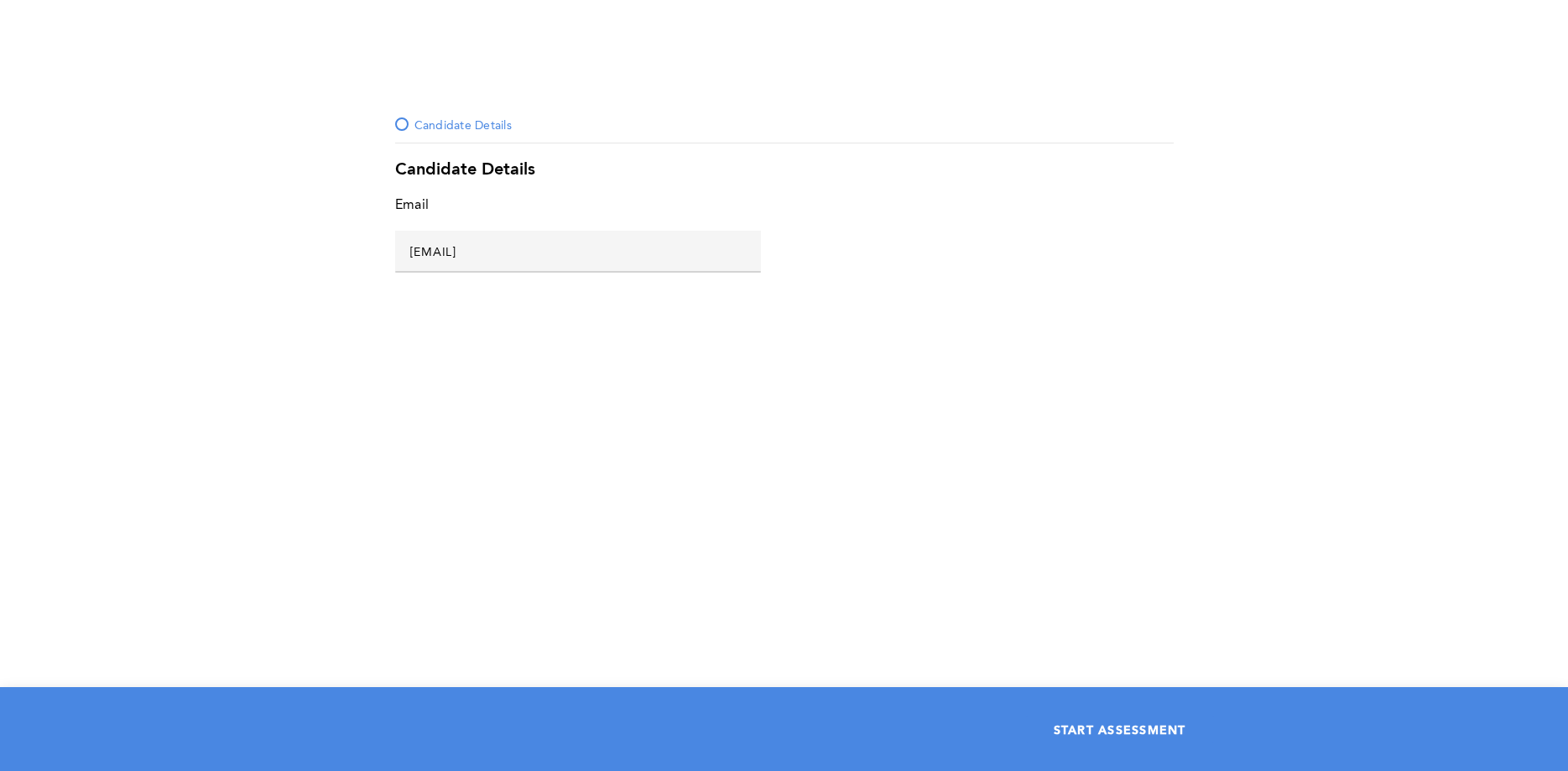 click on "START ASSESSMENT" at bounding box center [1120, 729] 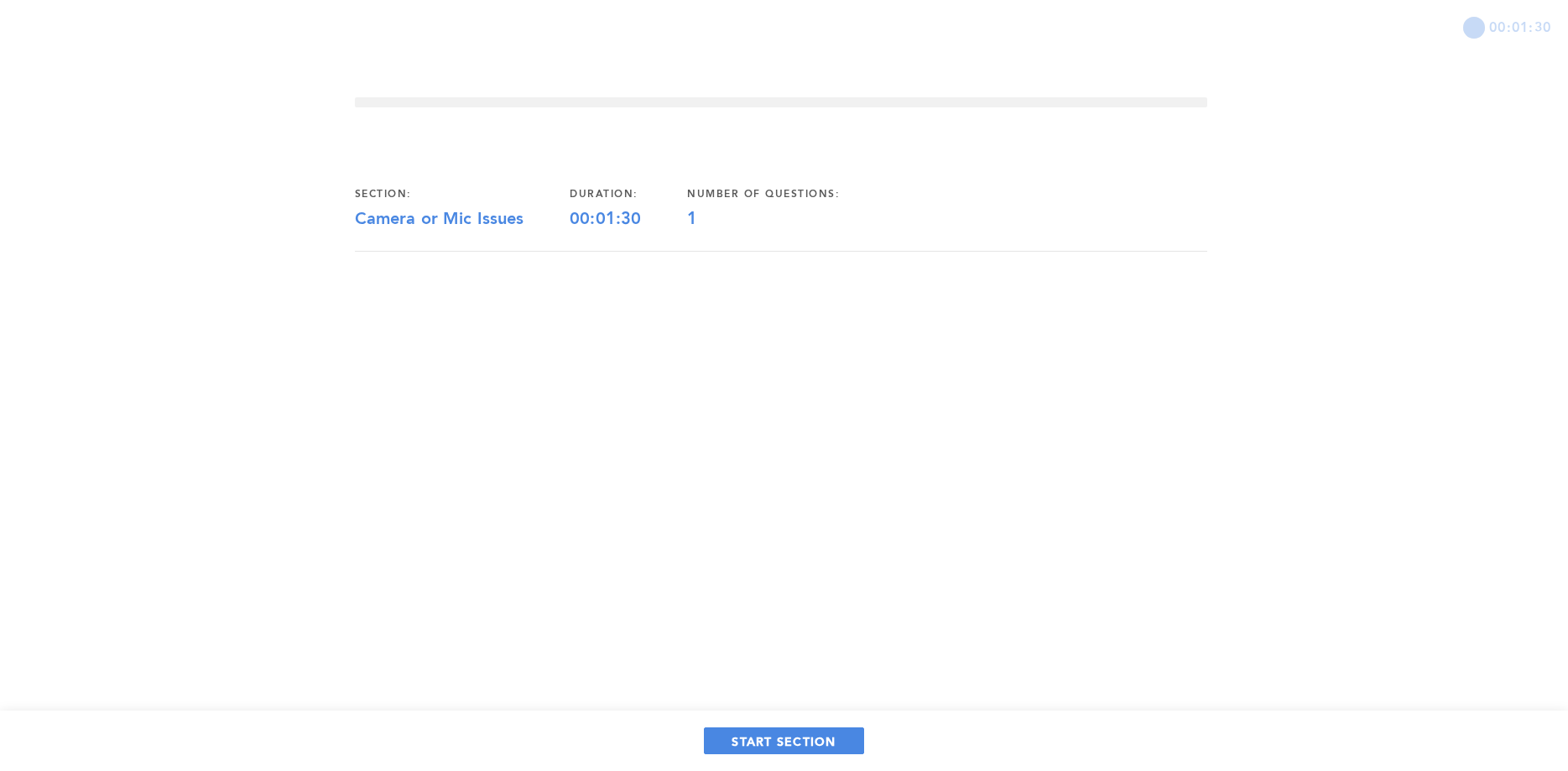 click on "START SECTION" at bounding box center [784, 741] 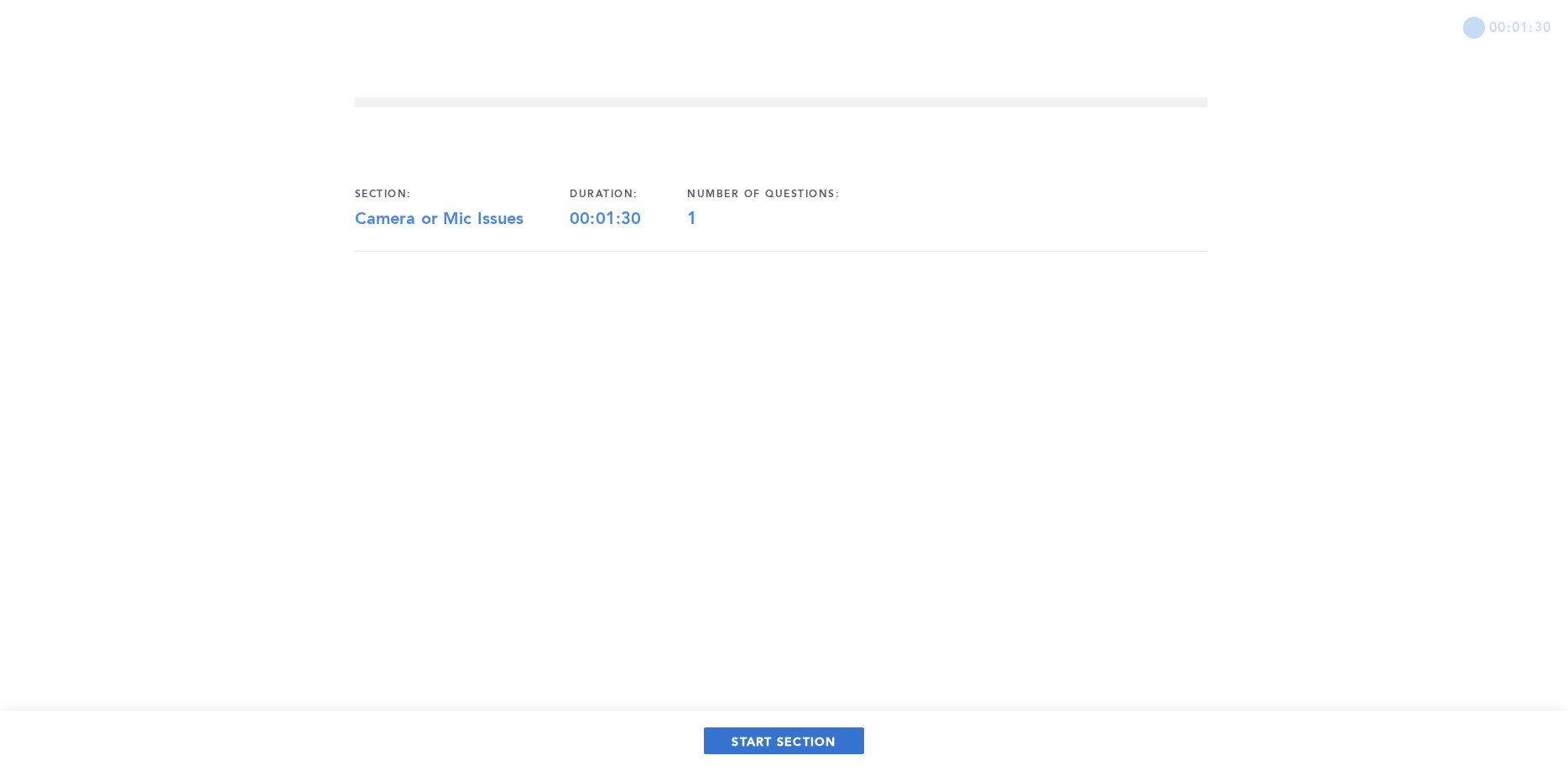 click on "START SECTION" at bounding box center (784, 741) 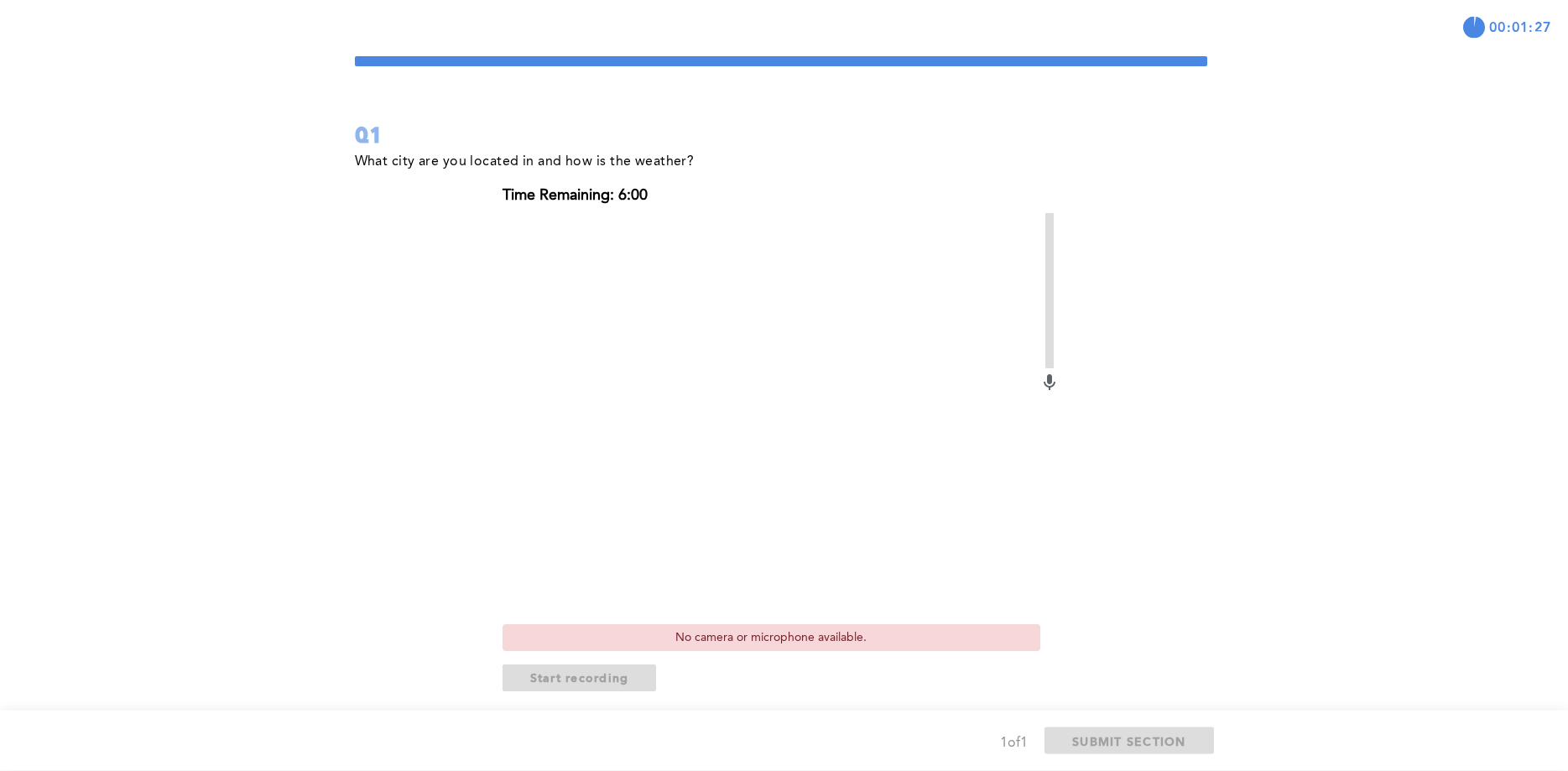 scroll, scrollTop: 11, scrollLeft: 0, axis: vertical 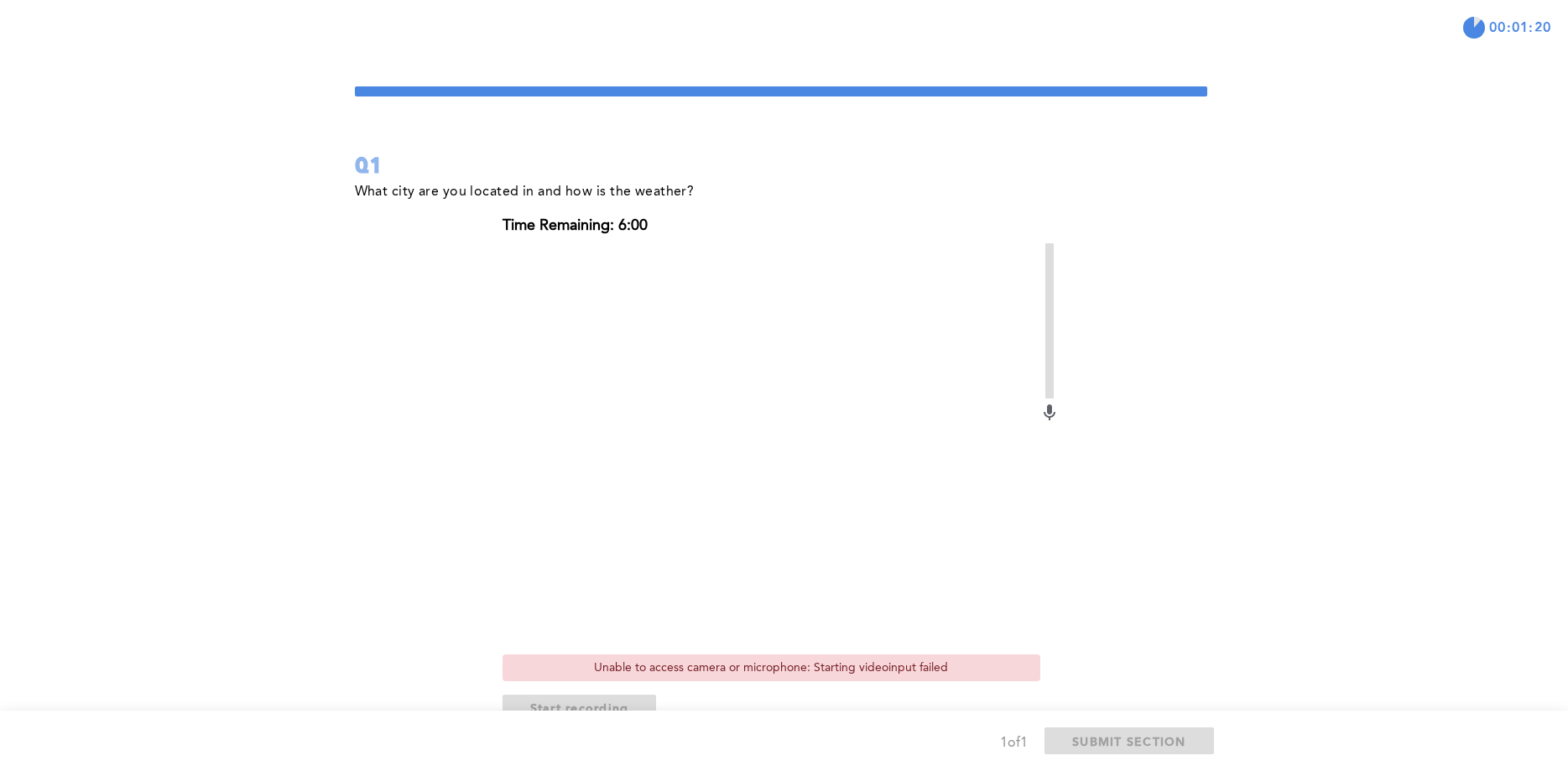 click on "What city are you located in and how is the weather? Time Remaining: 6:00 Unable to access camera or microphone: Starting videoinput failed Start recording error placeholder" at bounding box center (781, 463) 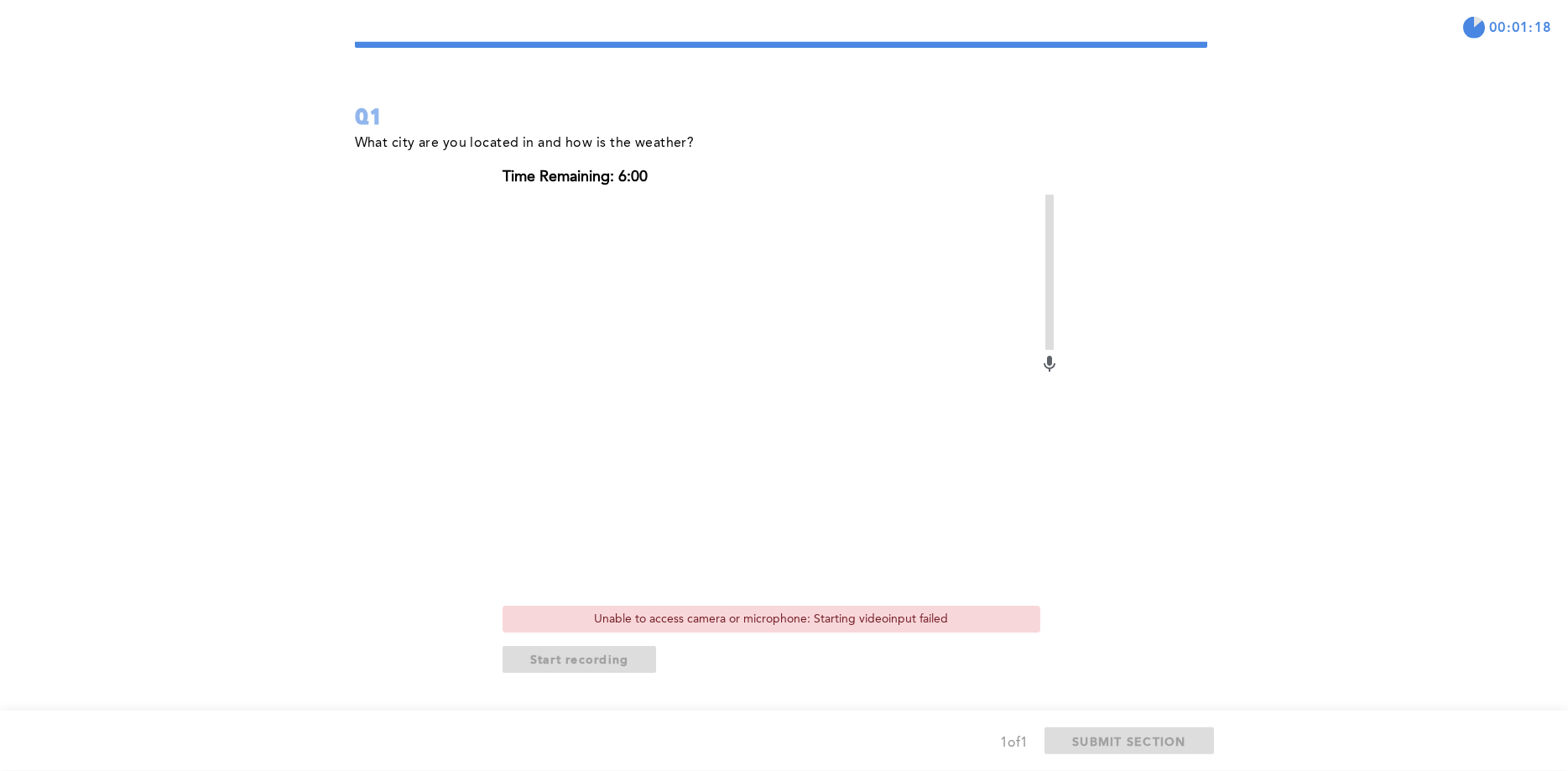 scroll, scrollTop: 86, scrollLeft: 0, axis: vertical 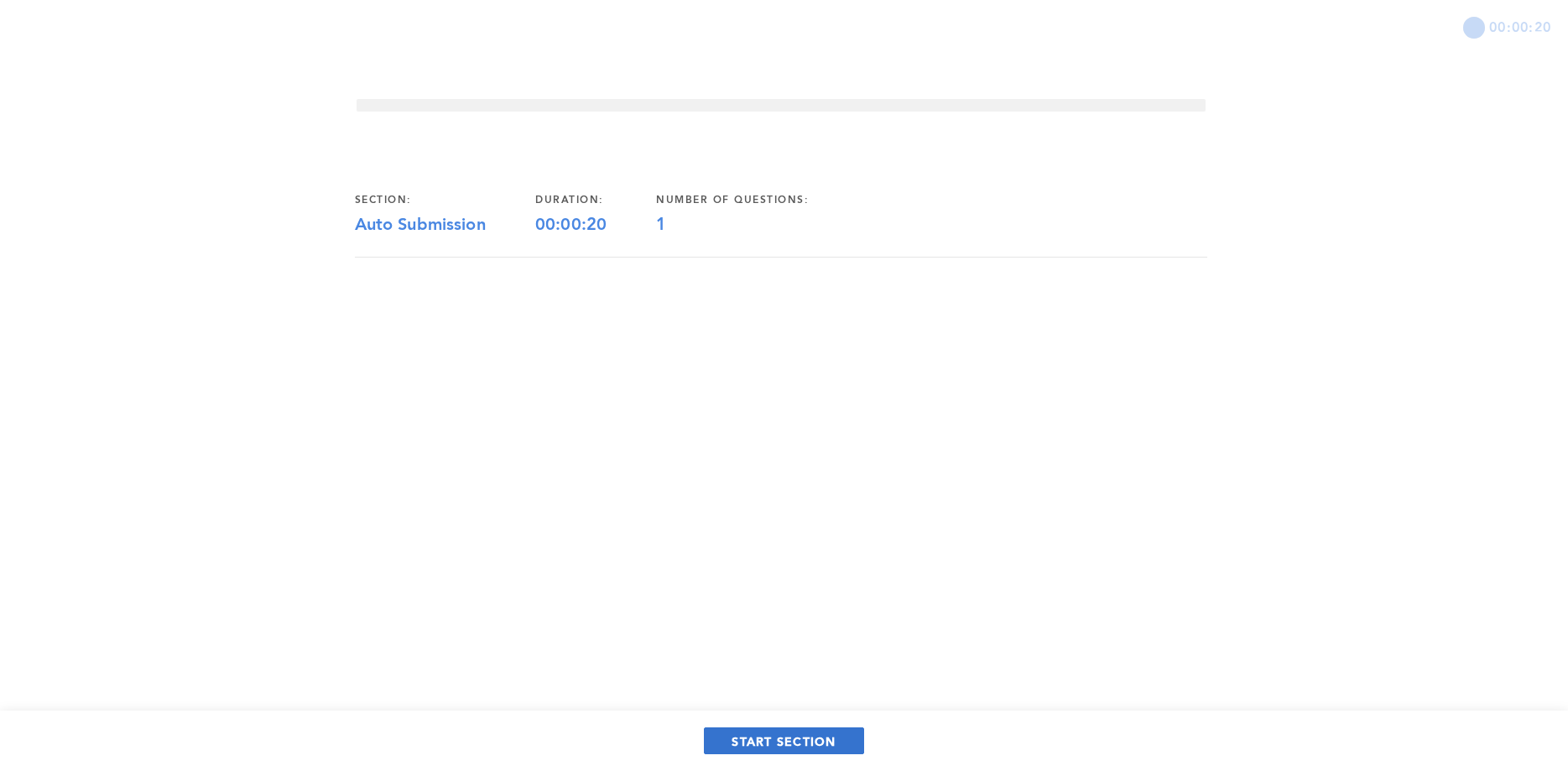 click on "START SECTION" at bounding box center (784, 741) 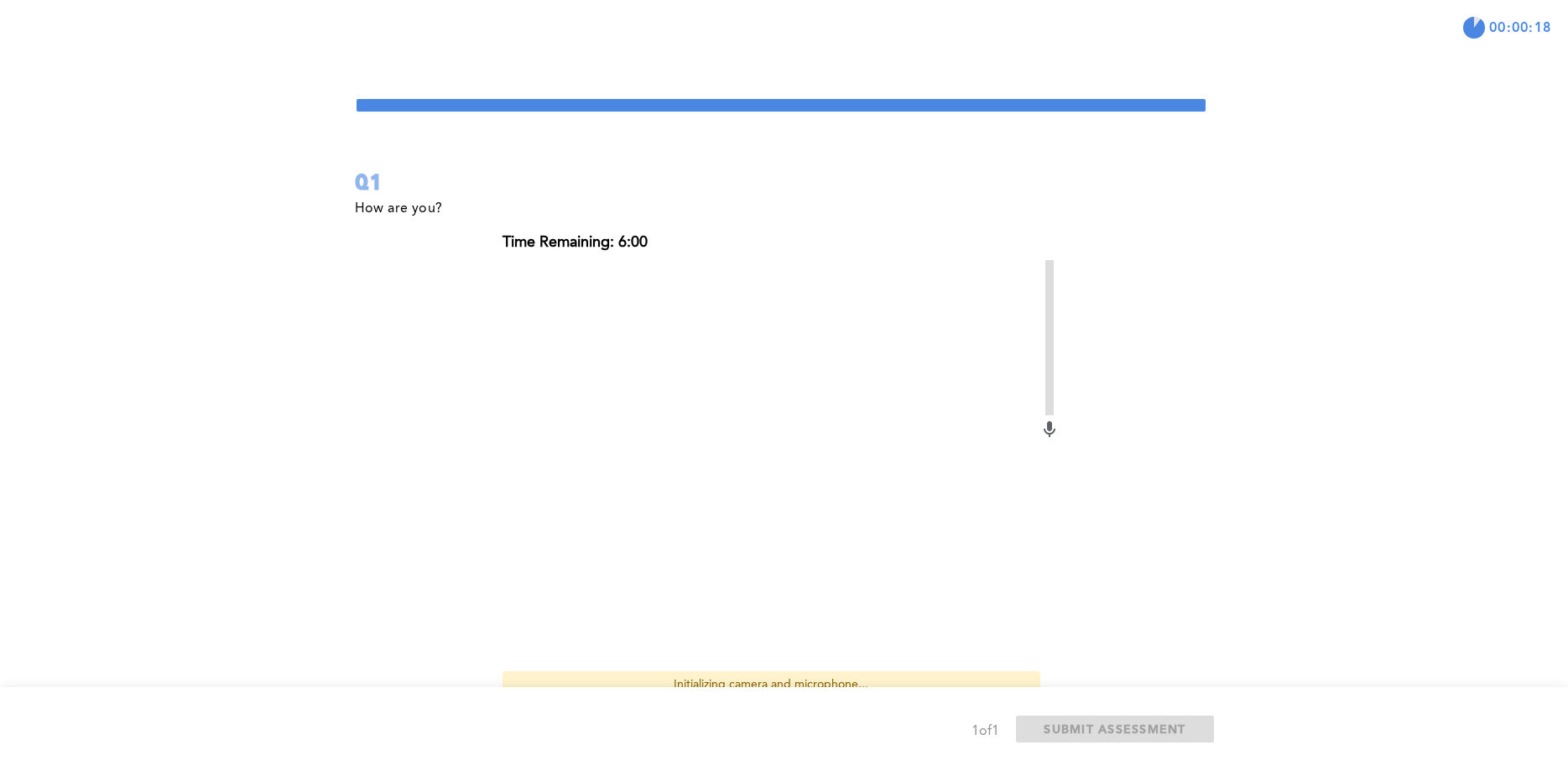 scroll, scrollTop: 86, scrollLeft: 0, axis: vertical 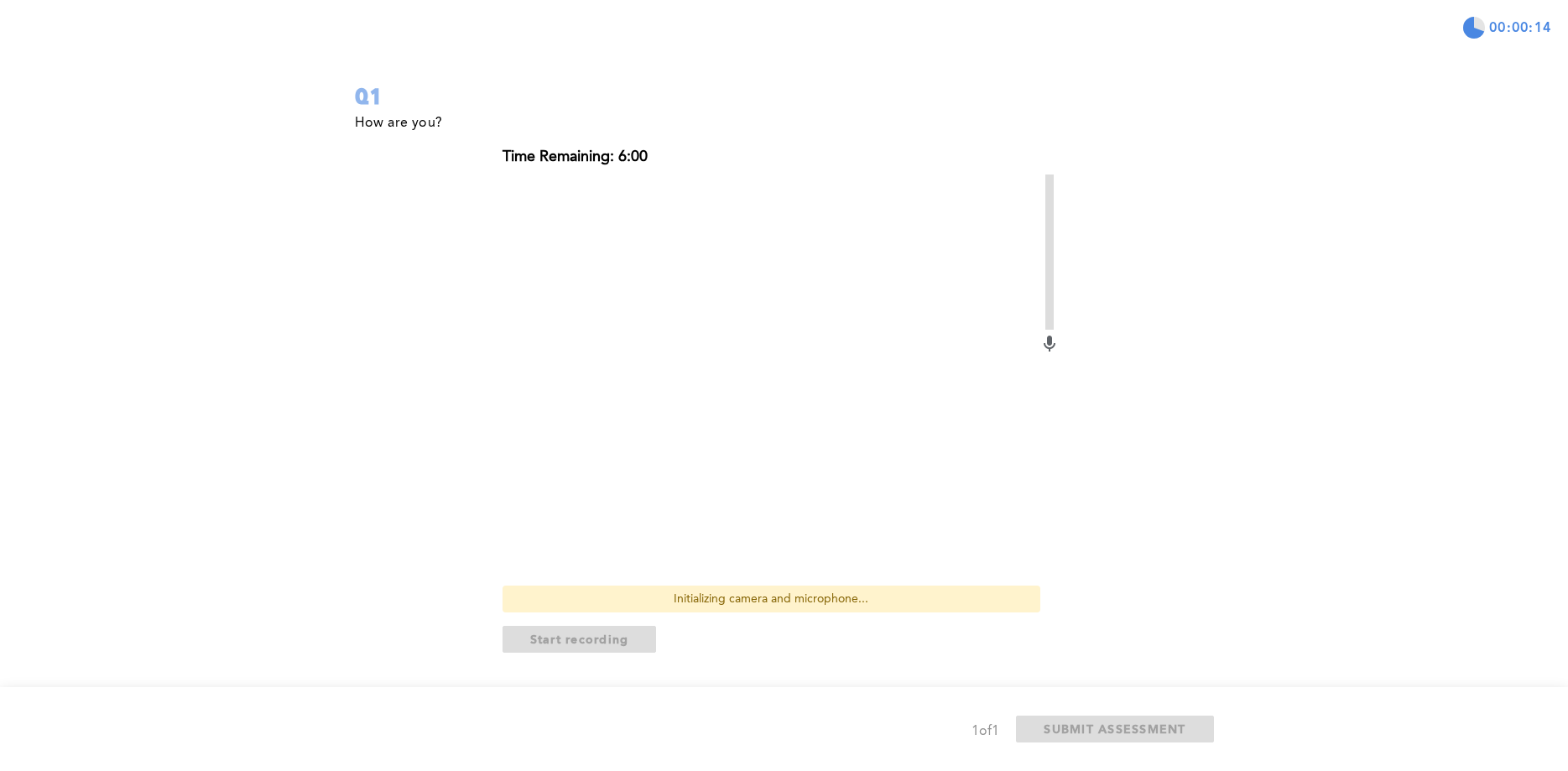 click on "00:00:14 Q1 How are you? Time Remaining: 6:00 Initializing camera and microphone... Start recording error placeholder 1  of  1 SUBMIT ASSESSMENT" at bounding box center (784, 351) 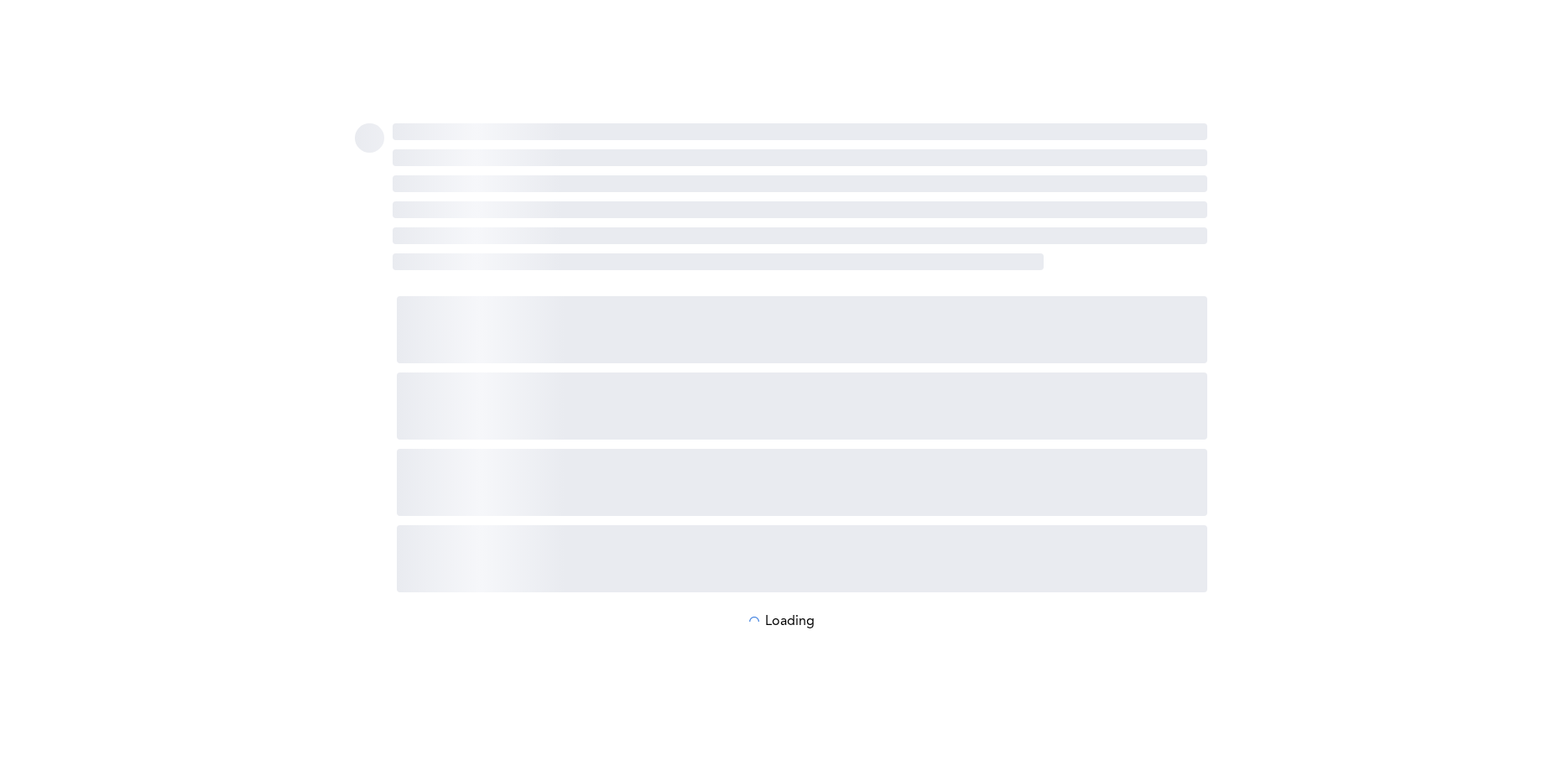 scroll, scrollTop: 0, scrollLeft: 0, axis: both 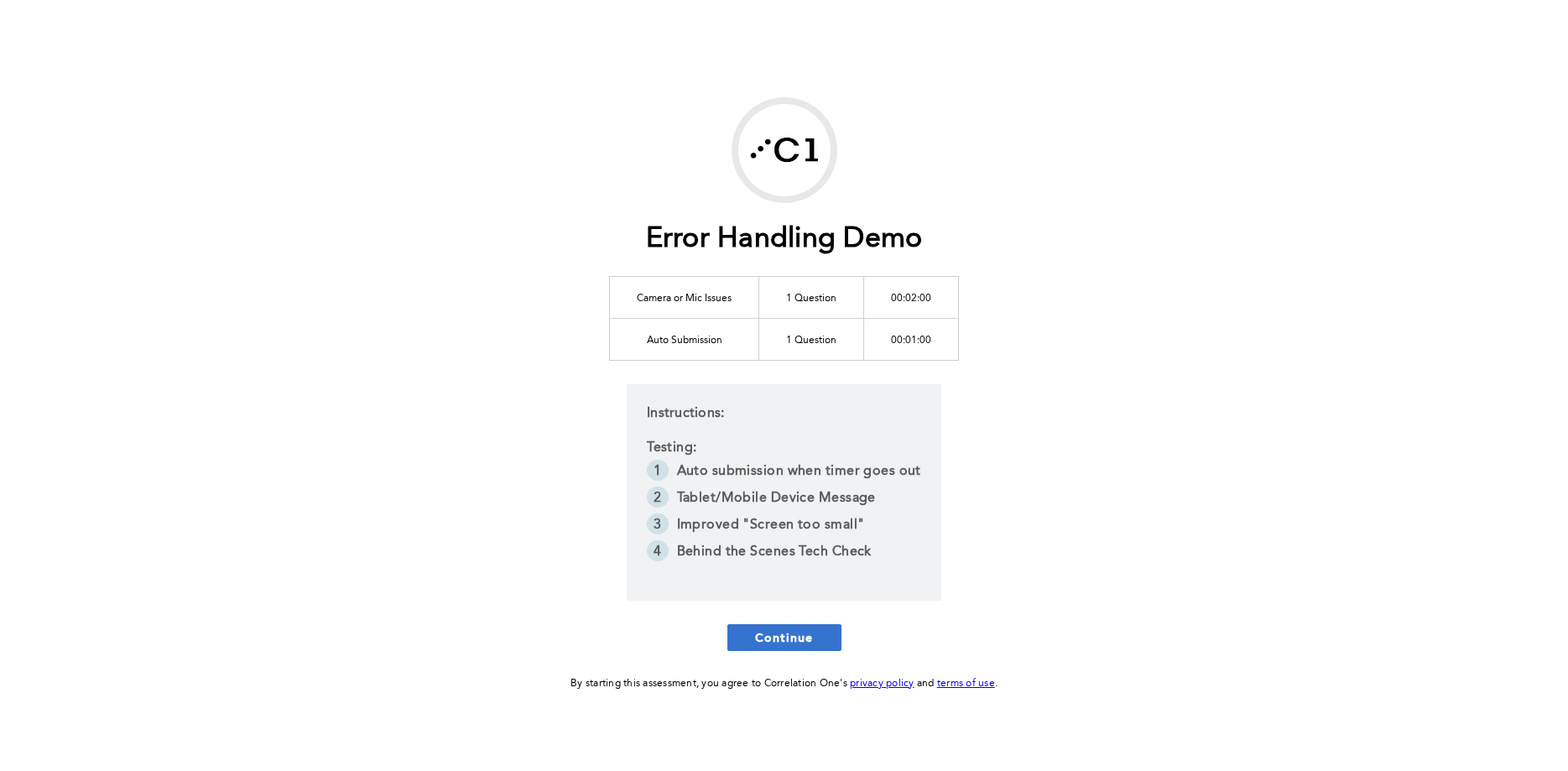 click on "Continue" at bounding box center [784, 637] 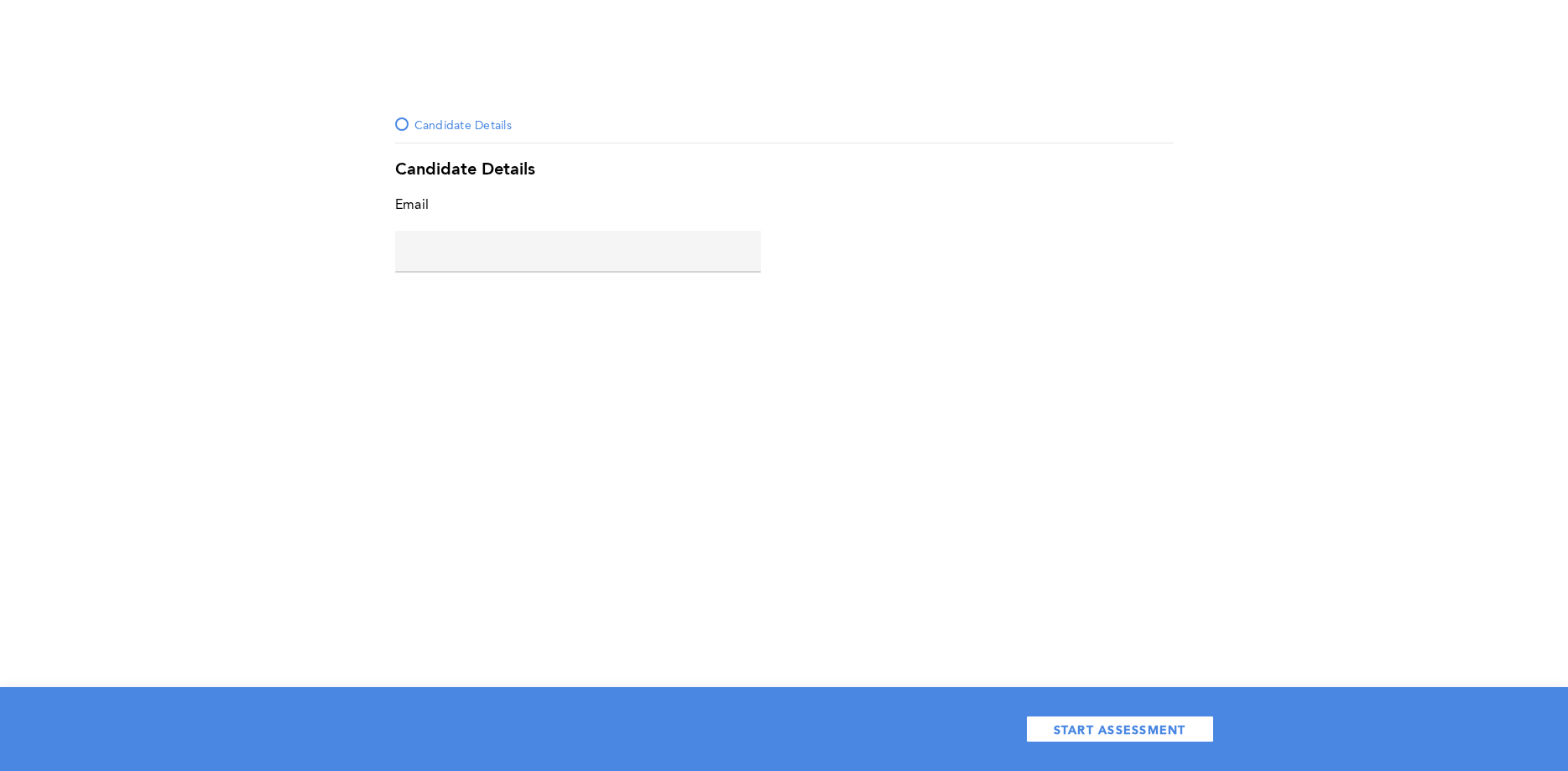 click 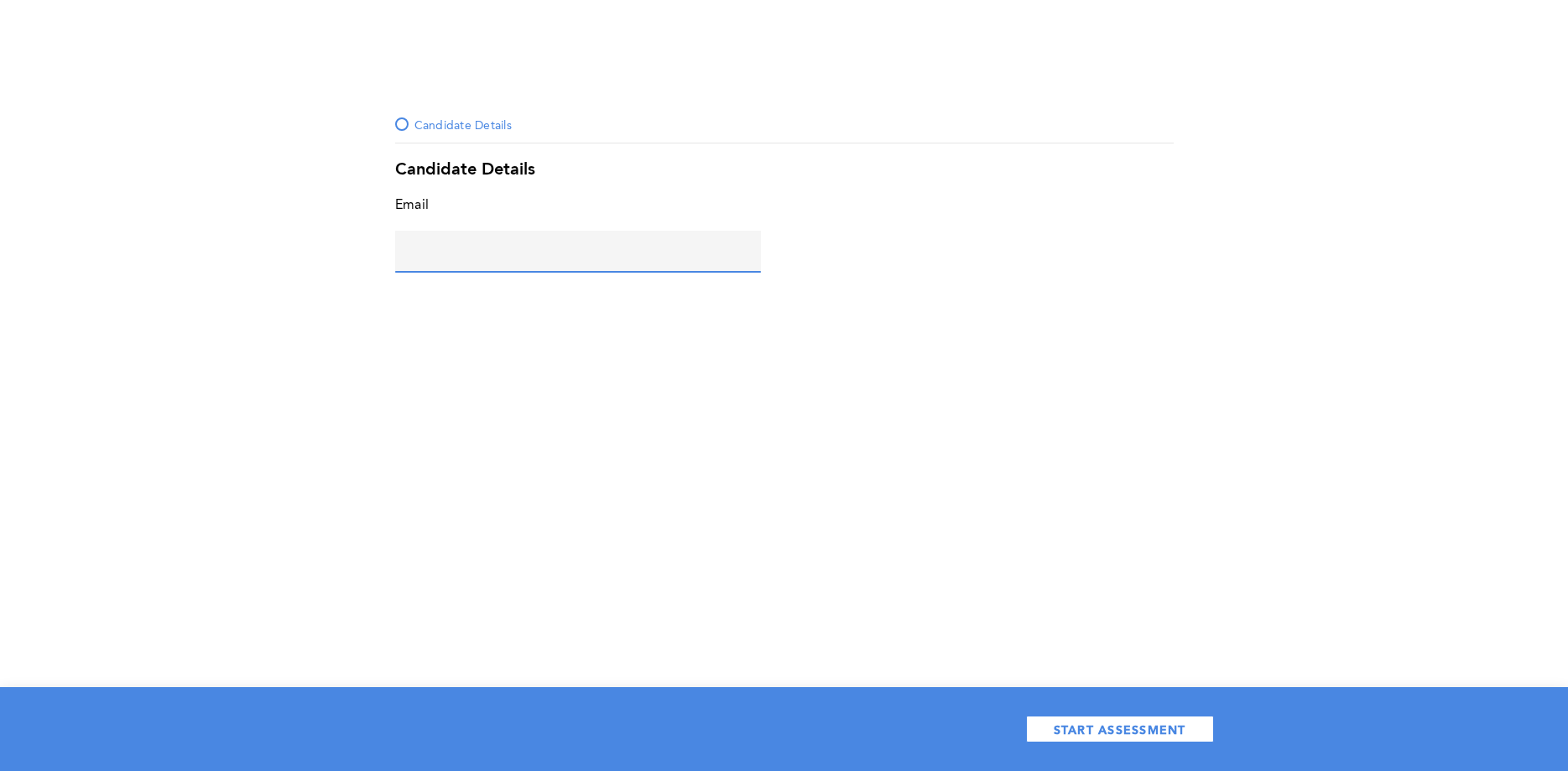 click 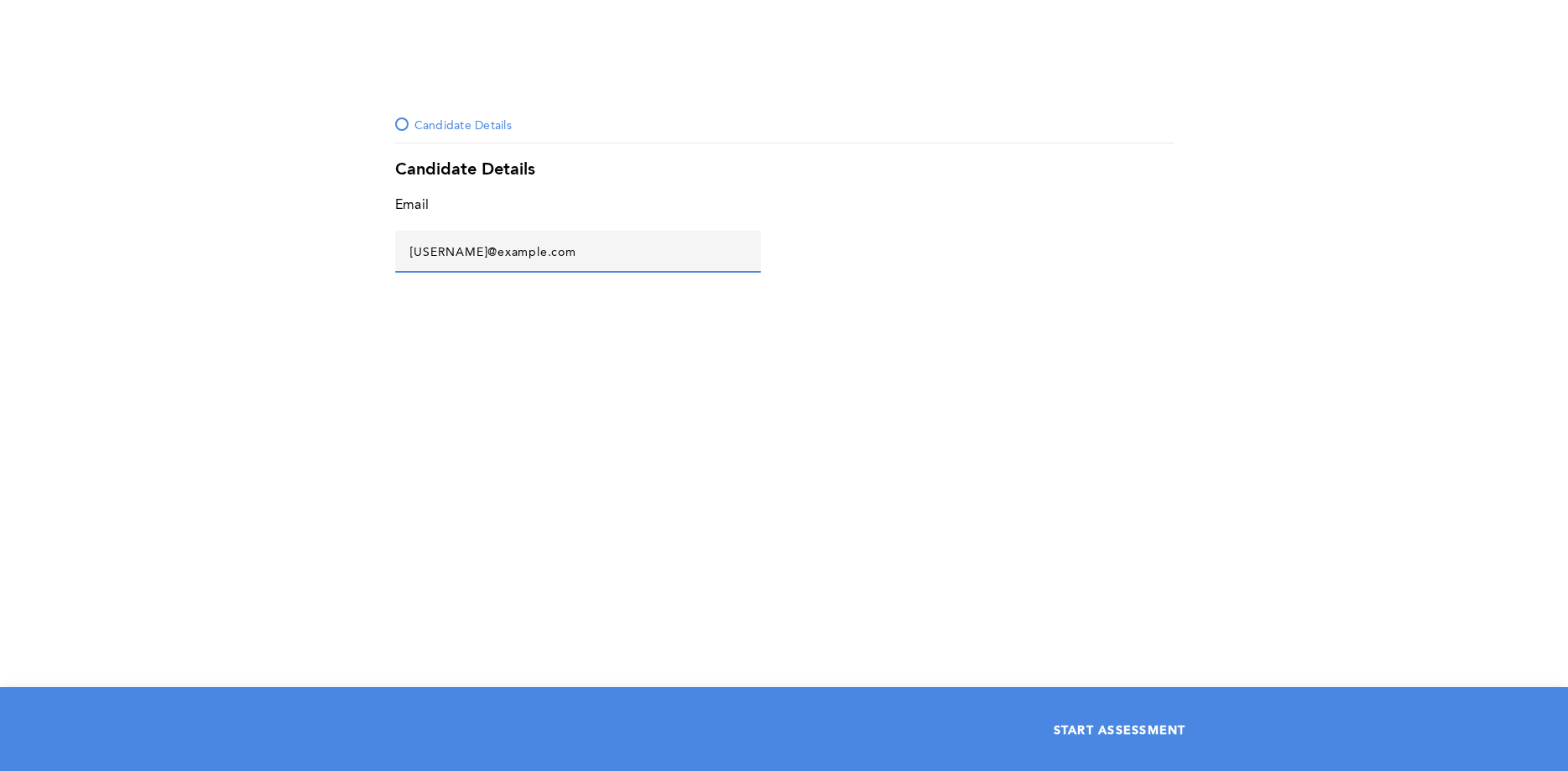 type on "[USERNAME]@example.com" 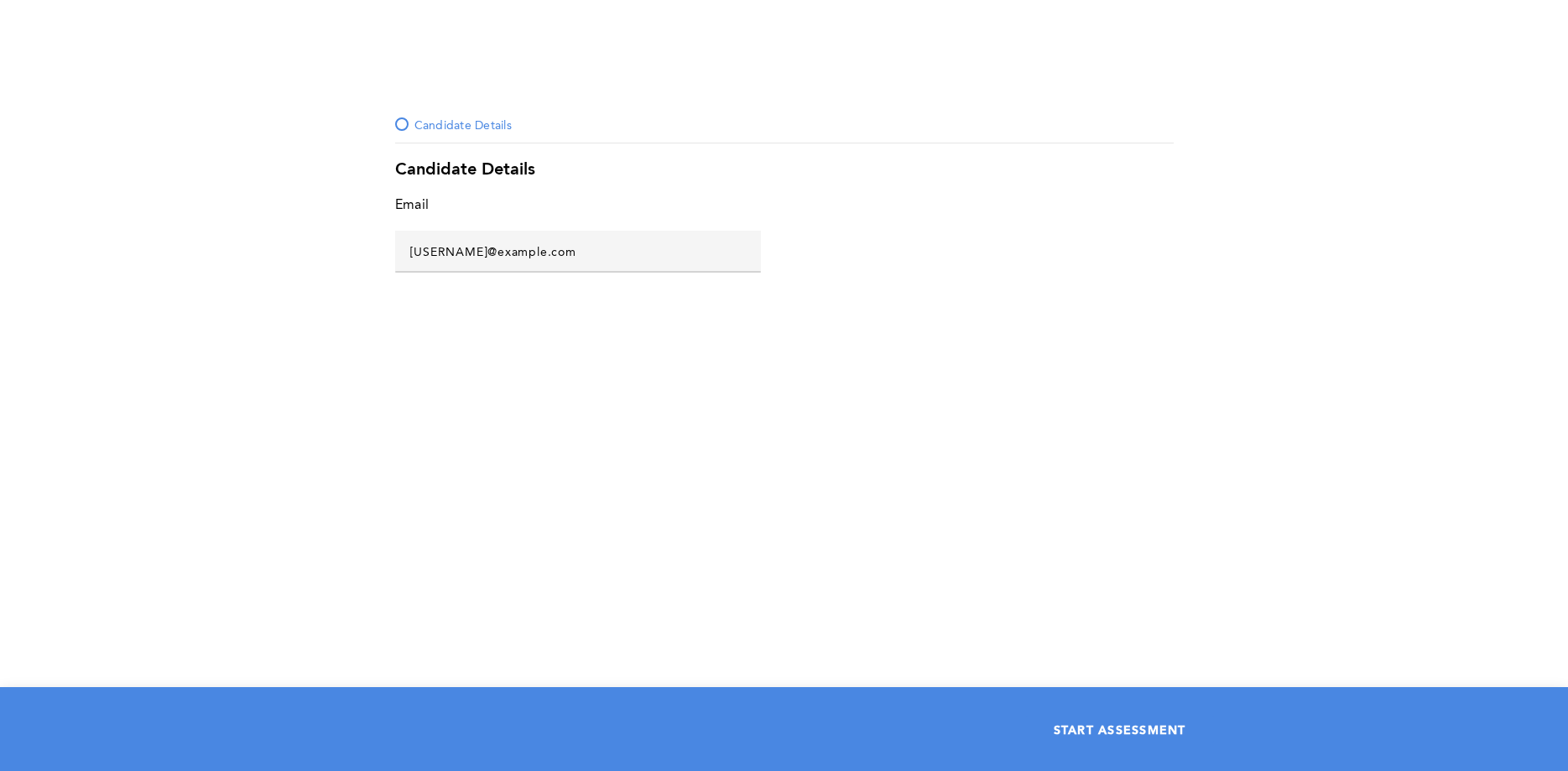 click on "START ASSESSMENT" at bounding box center (1120, 729) 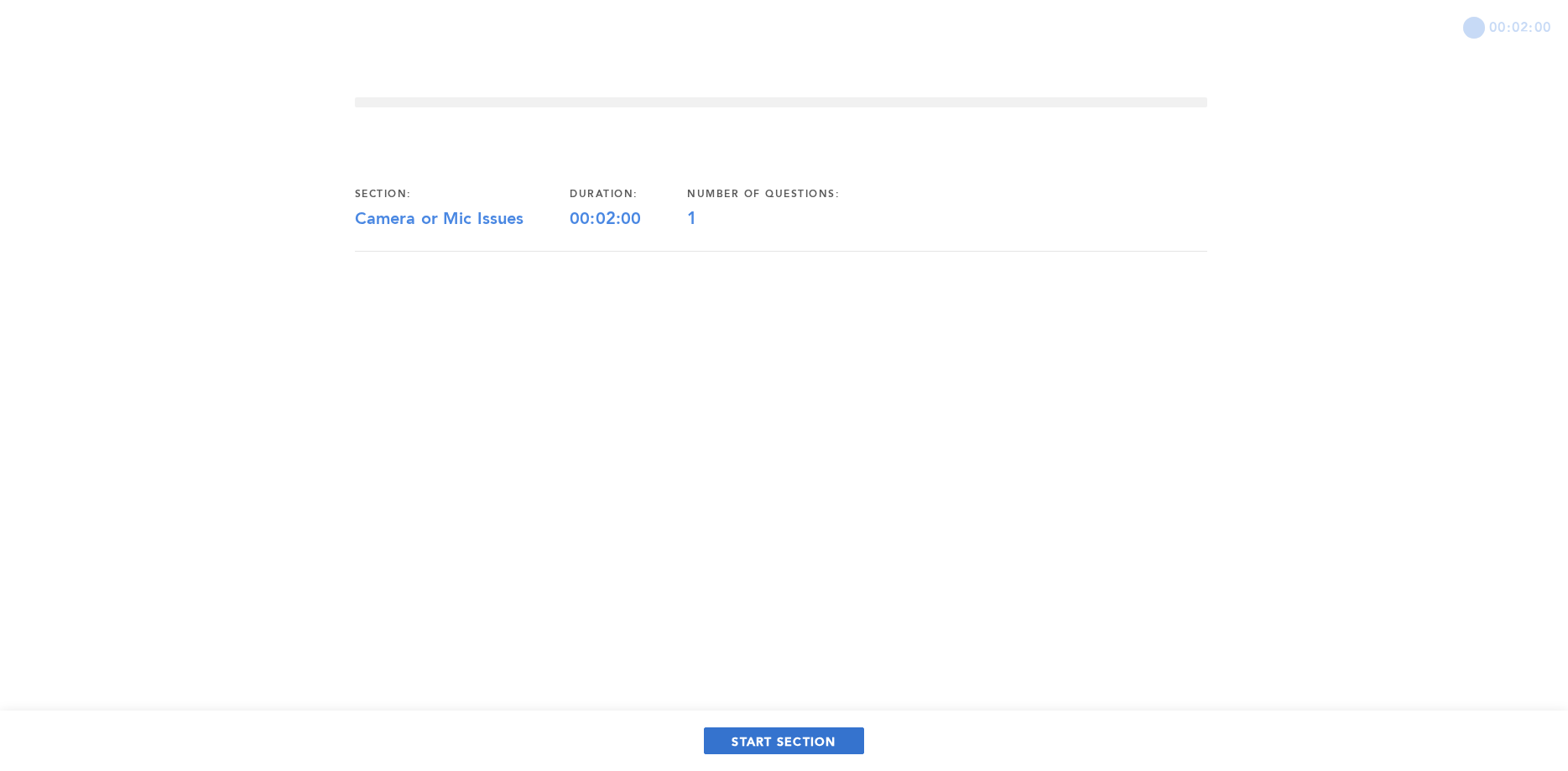 click on "START SECTION" at bounding box center [784, 741] 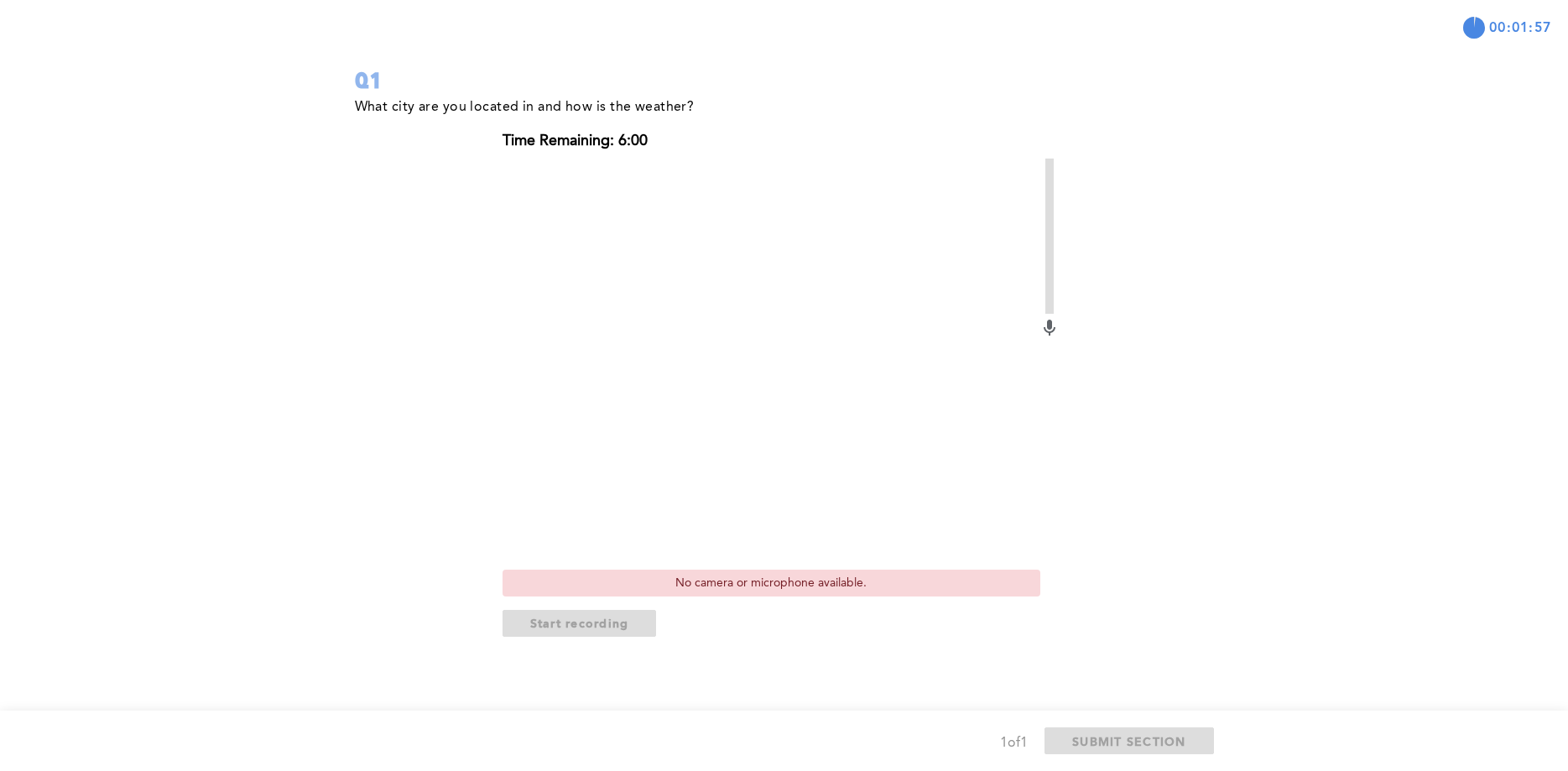 scroll, scrollTop: 96, scrollLeft: 0, axis: vertical 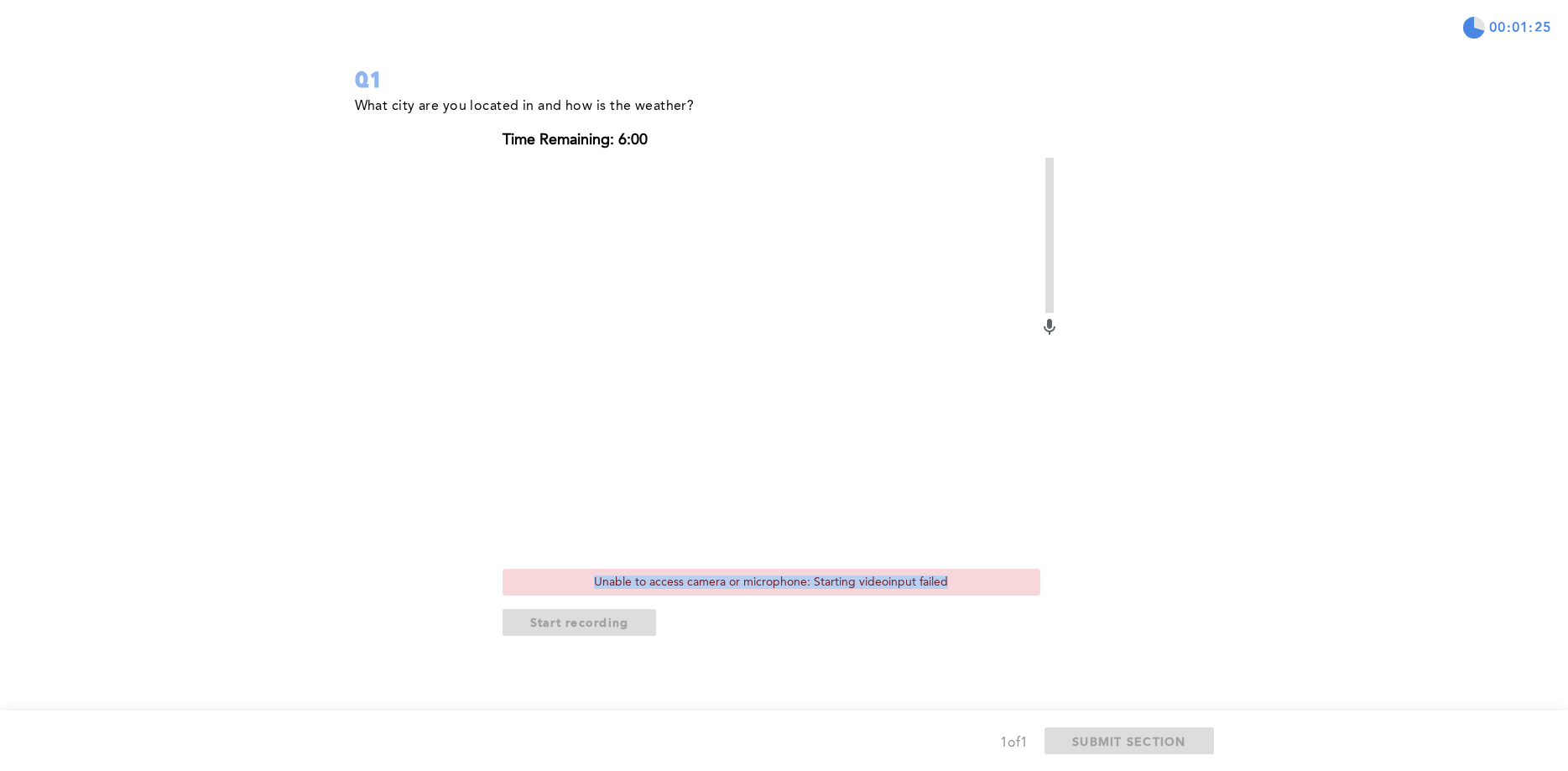 drag, startPoint x: 857, startPoint y: 588, endPoint x: 561, endPoint y: 579, distance: 296.13679 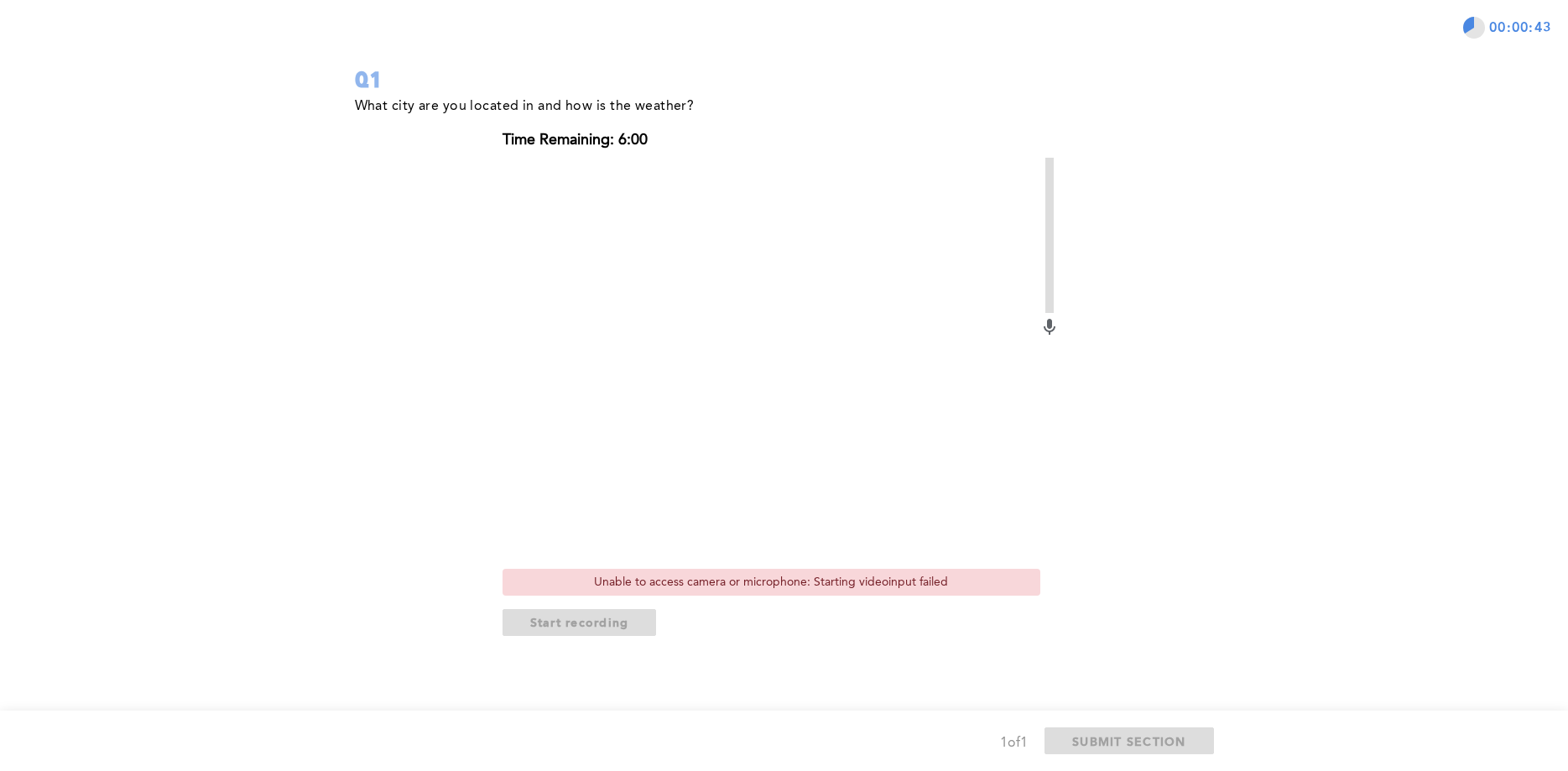 click on "What city are you located in and how is the weather? Time Remaining: 6:00 Unable to access camera or microphone: Starting videoinput failed Start recording error placeholder" at bounding box center (781, 378) 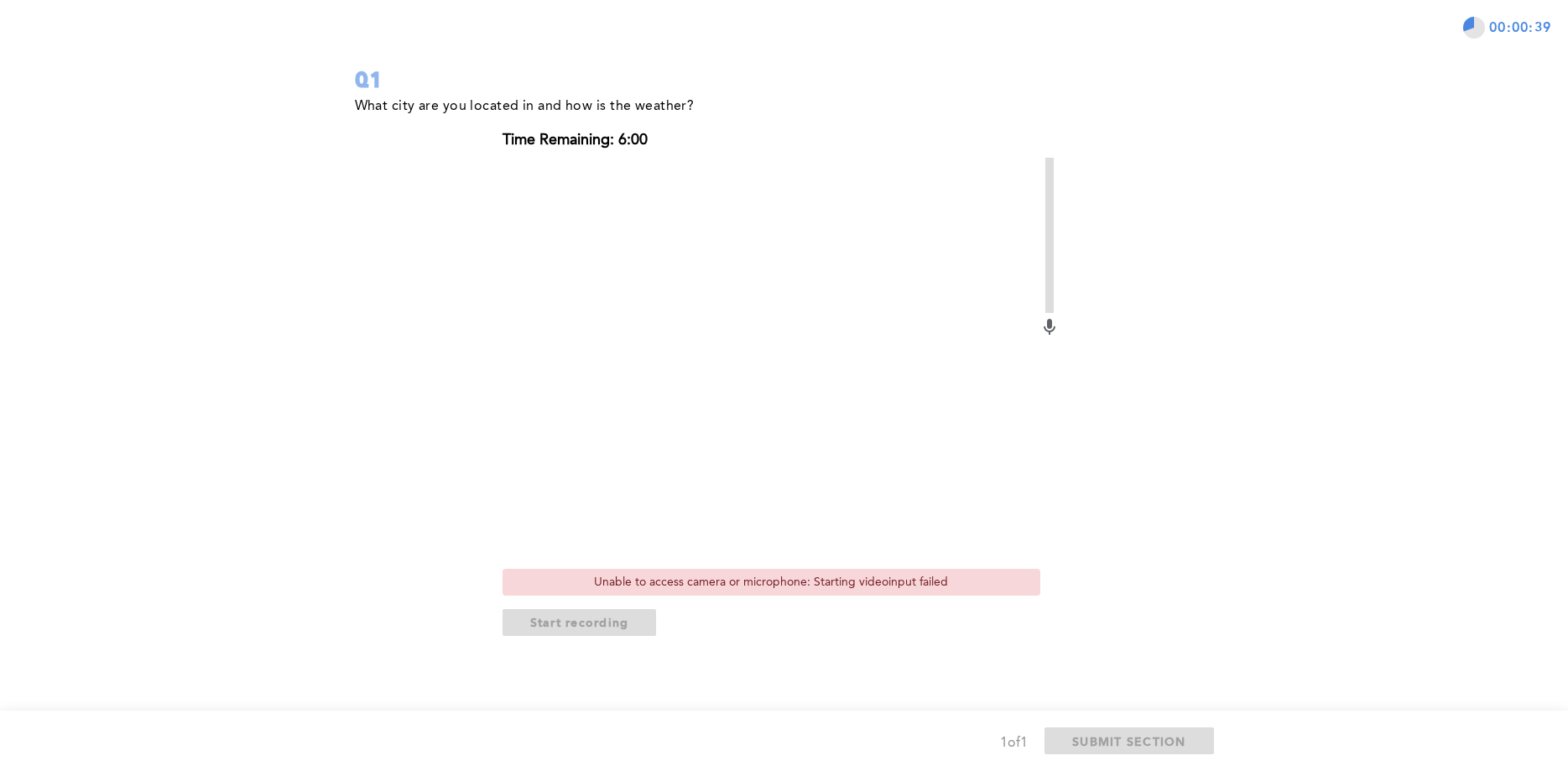 click on "00:00:39 Q1 What city are you located in and how is the weather? Time Remaining: 6:00 Unable to access camera or microphone: Starting videoinput failed Start recording error placeholder 1  of  1 SUBMIT SECTION" at bounding box center (784, 337) 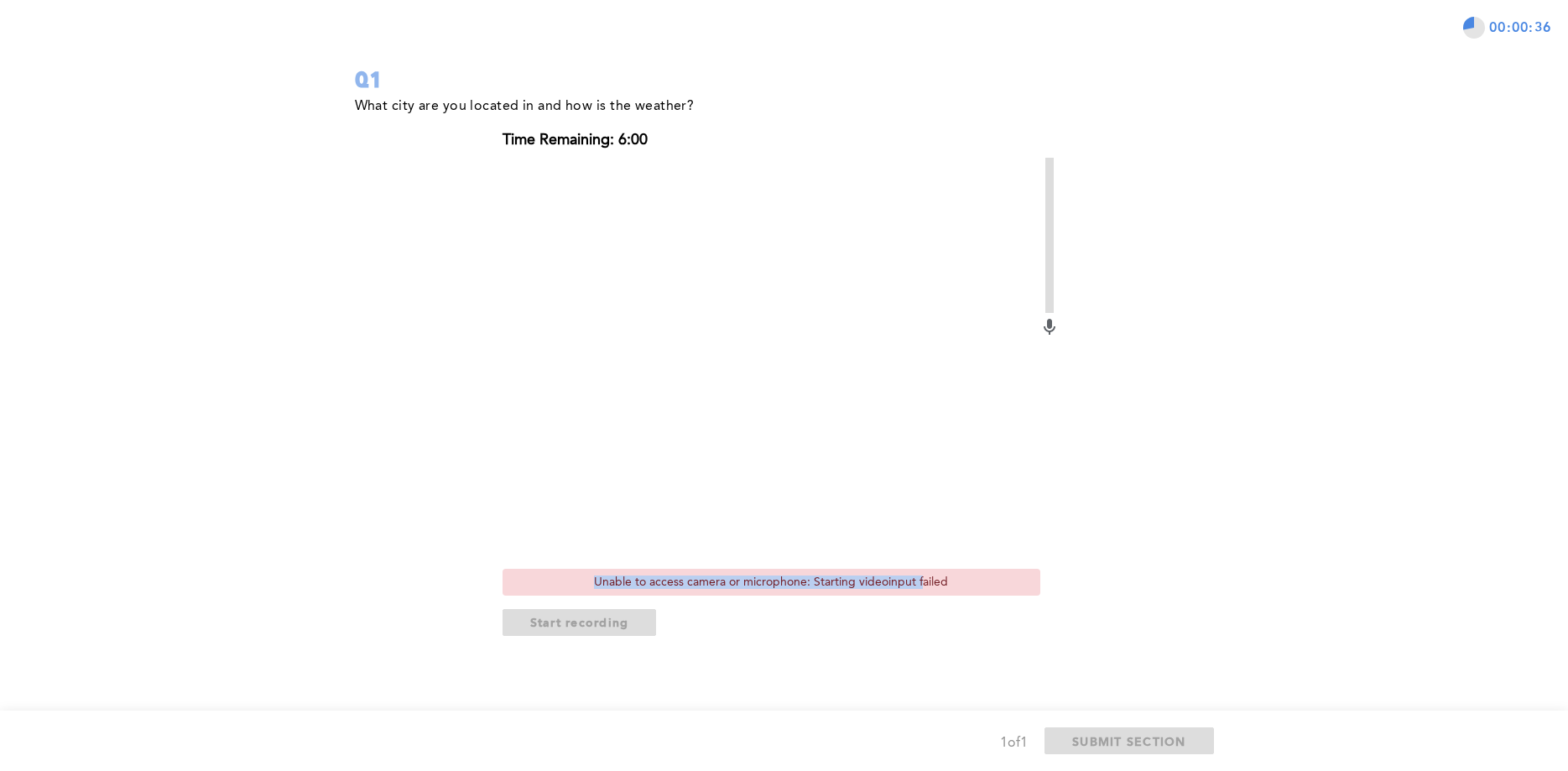 drag, startPoint x: 715, startPoint y: 589, endPoint x: 920, endPoint y: 588, distance: 205.00244 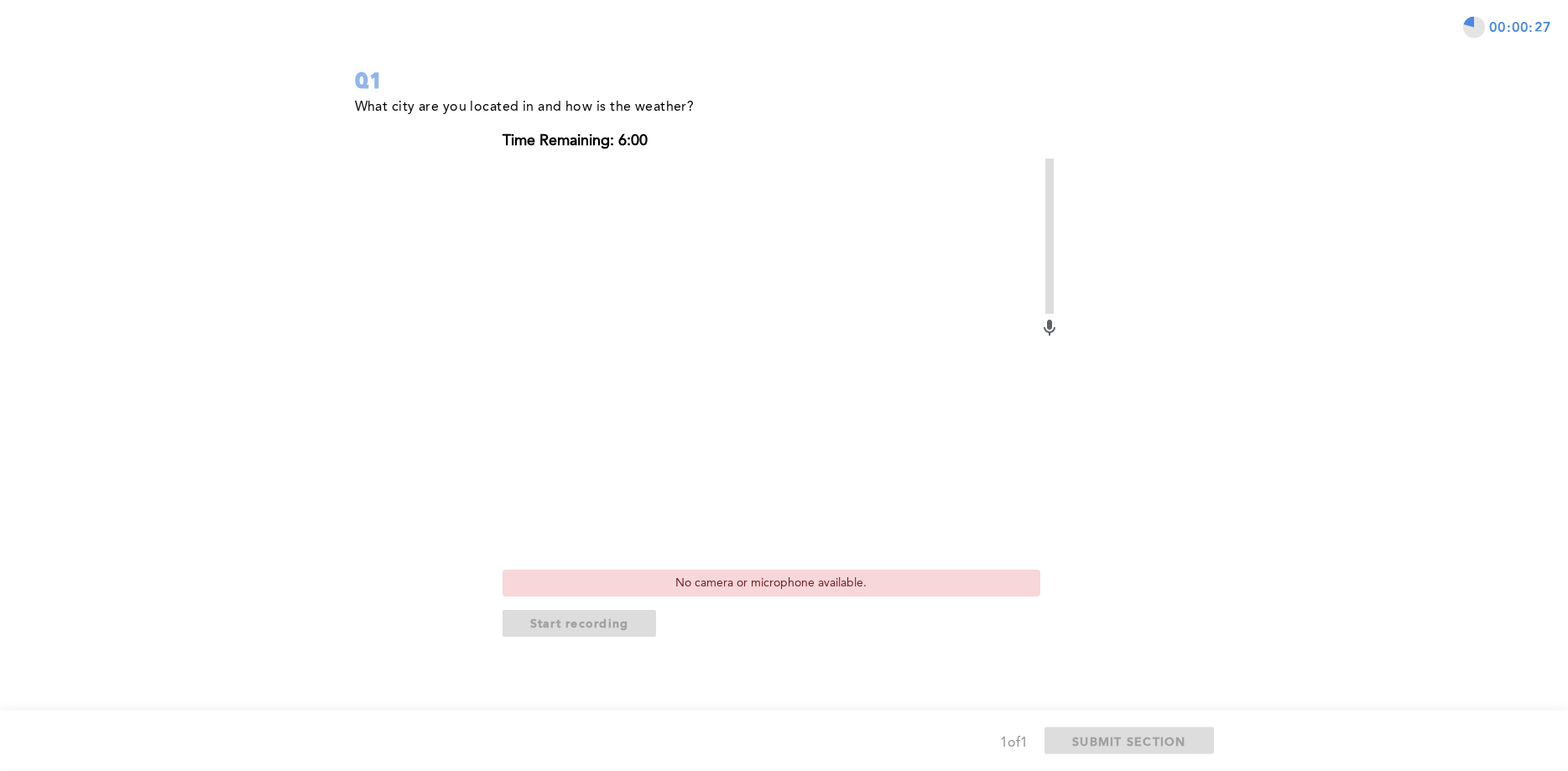 scroll, scrollTop: 96, scrollLeft: 0, axis: vertical 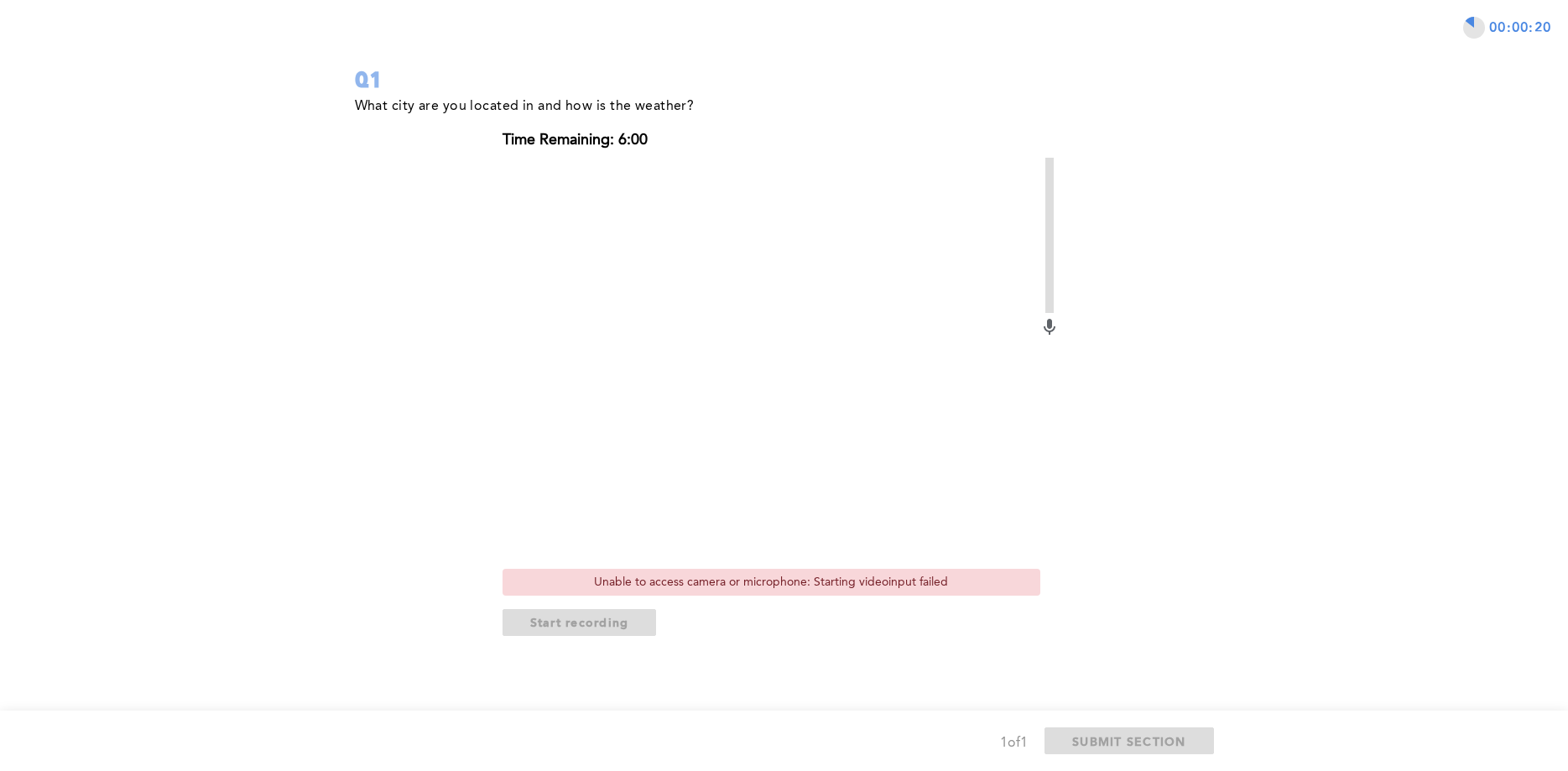 click on "00:00:20 Q1 What [CITY] are you located in and how is the weather? Time Remaining: 6:00 Unable to access camera or microphone: Starting videoinput failed Start recording error placeholder 1  of  1 SUBMIT SECTION" at bounding box center (784, 337) 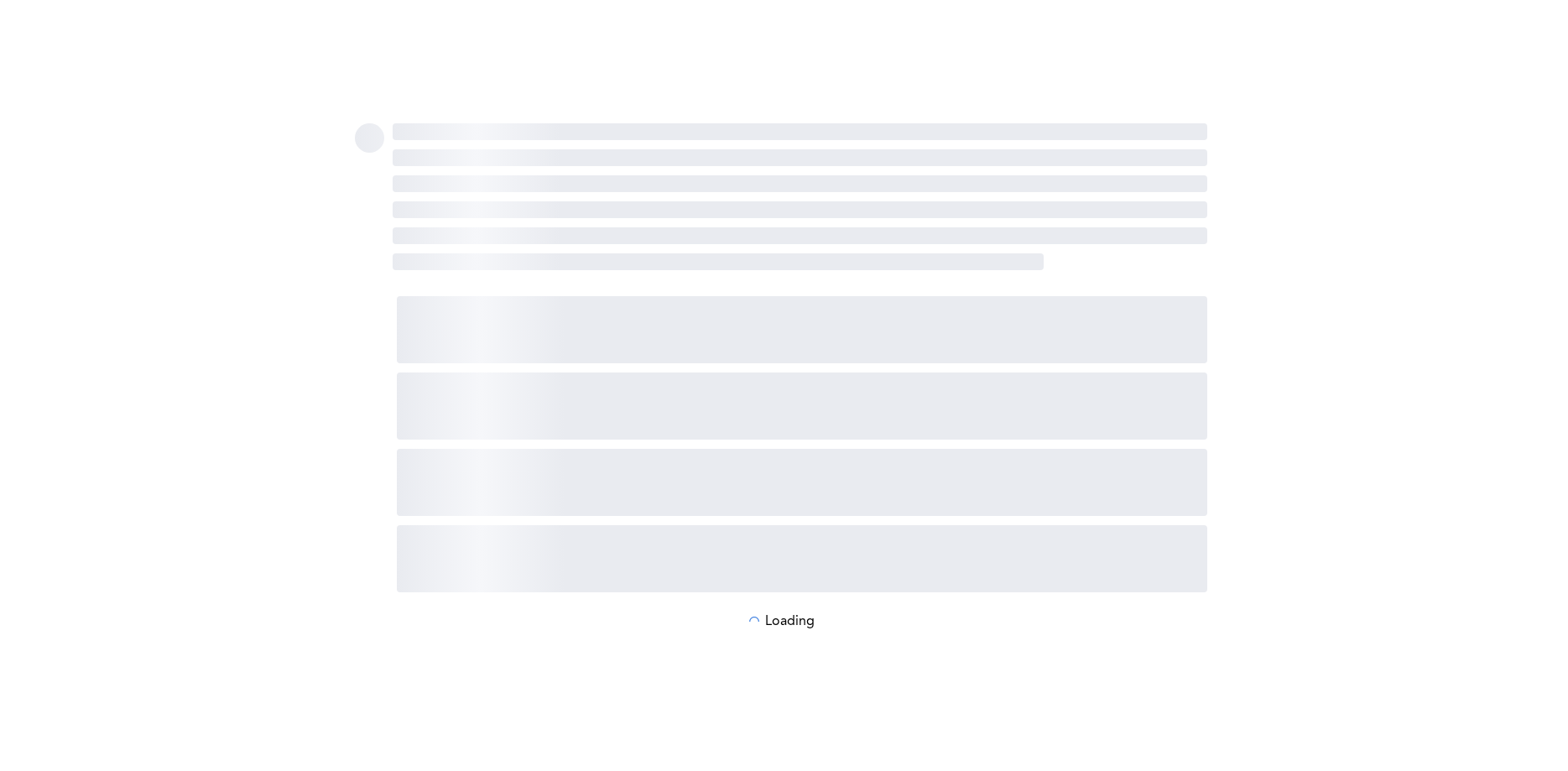 scroll, scrollTop: 0, scrollLeft: 0, axis: both 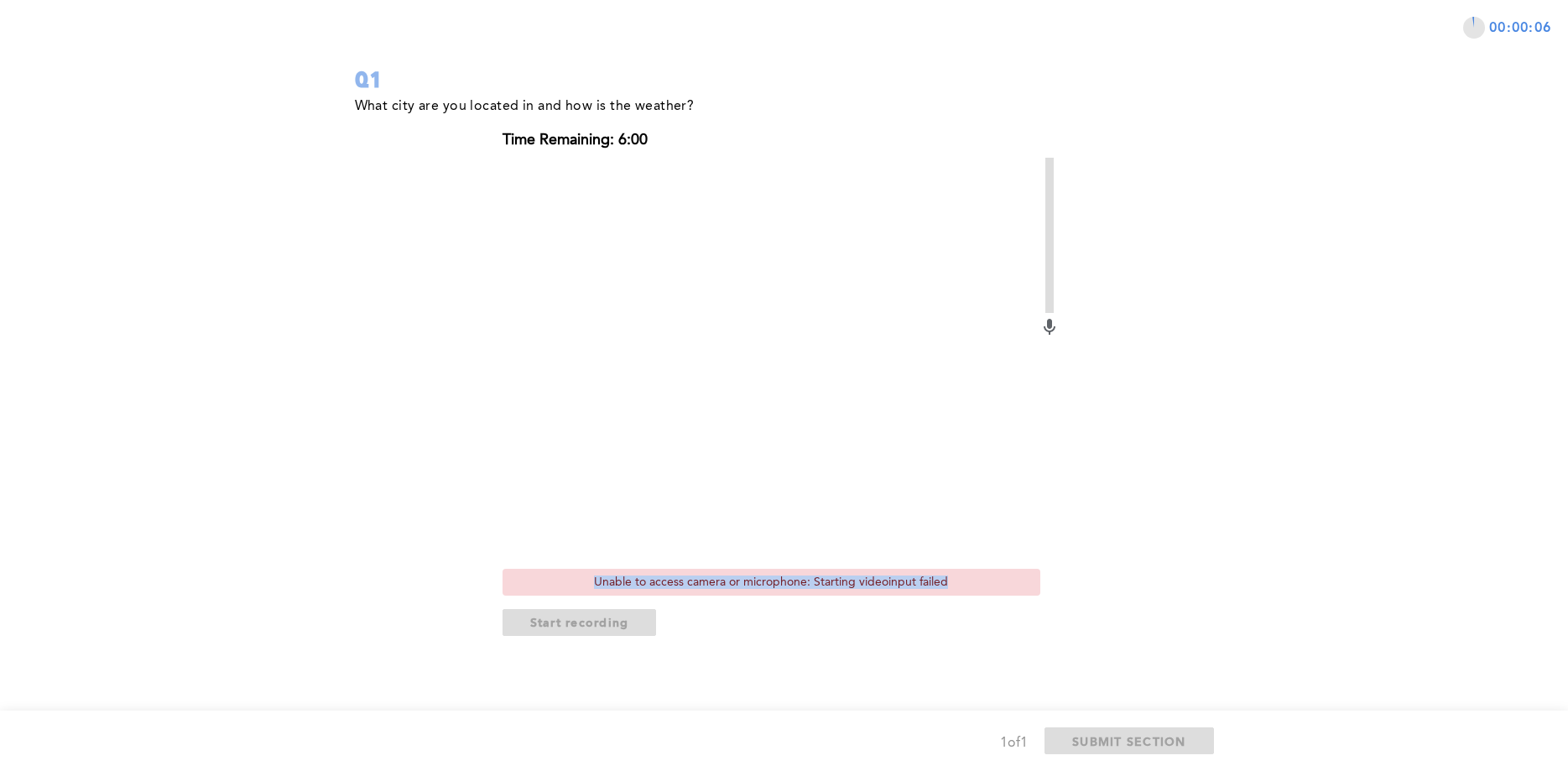 drag, startPoint x: 977, startPoint y: 579, endPoint x: 582, endPoint y: 575, distance: 395.02025 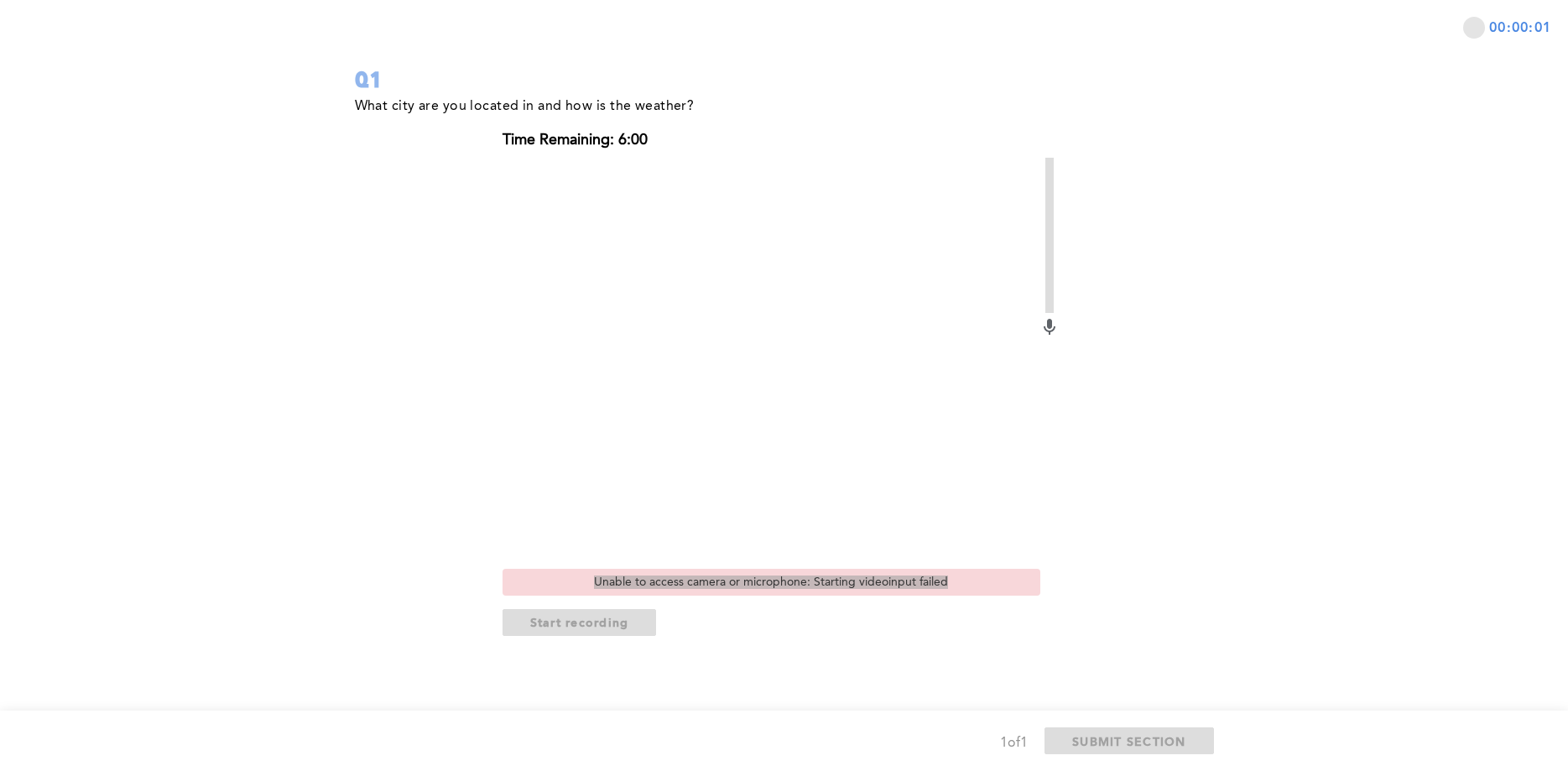 scroll, scrollTop: 0, scrollLeft: 0, axis: both 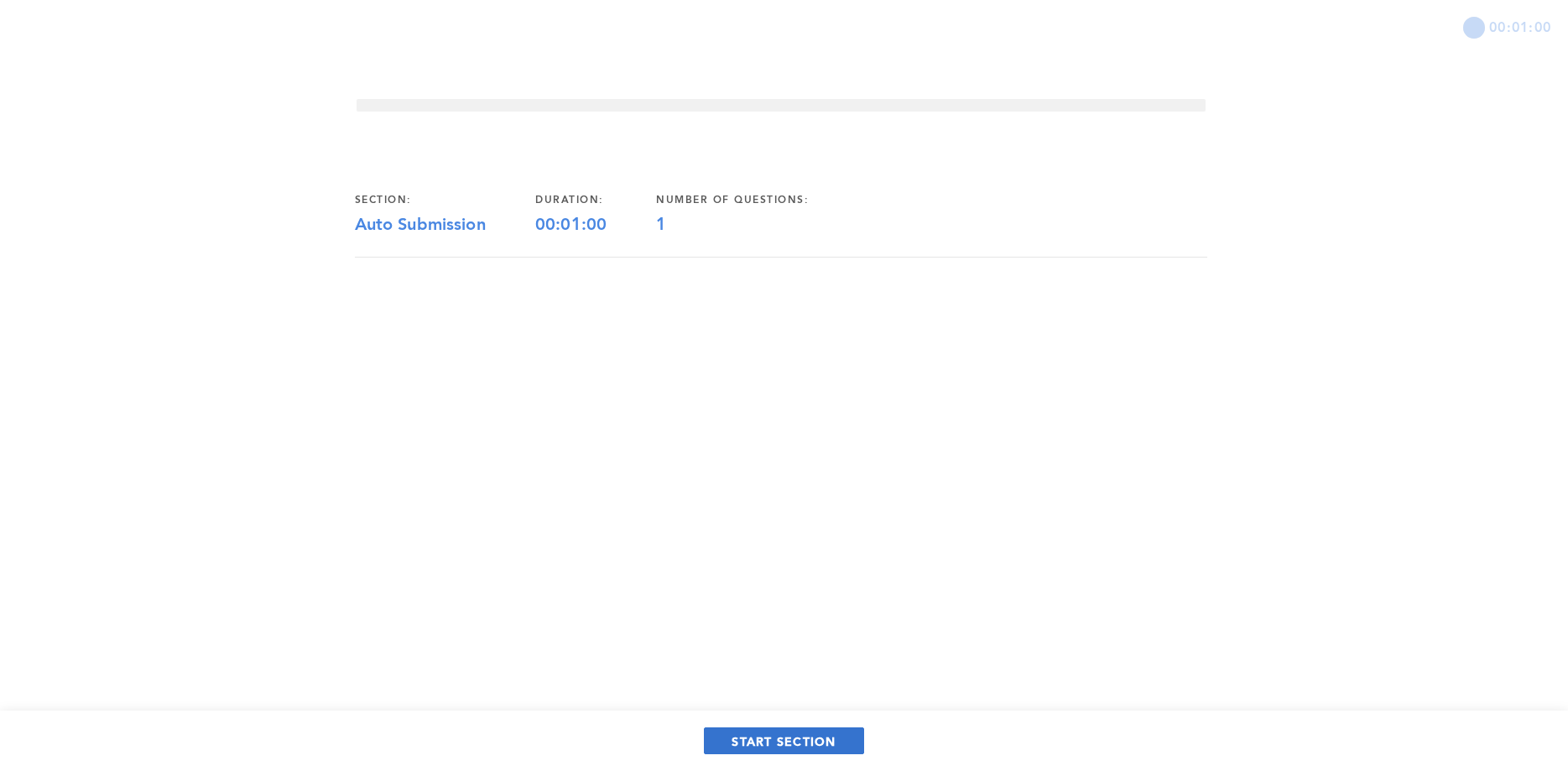 click on "START SECTION" at bounding box center (784, 741) 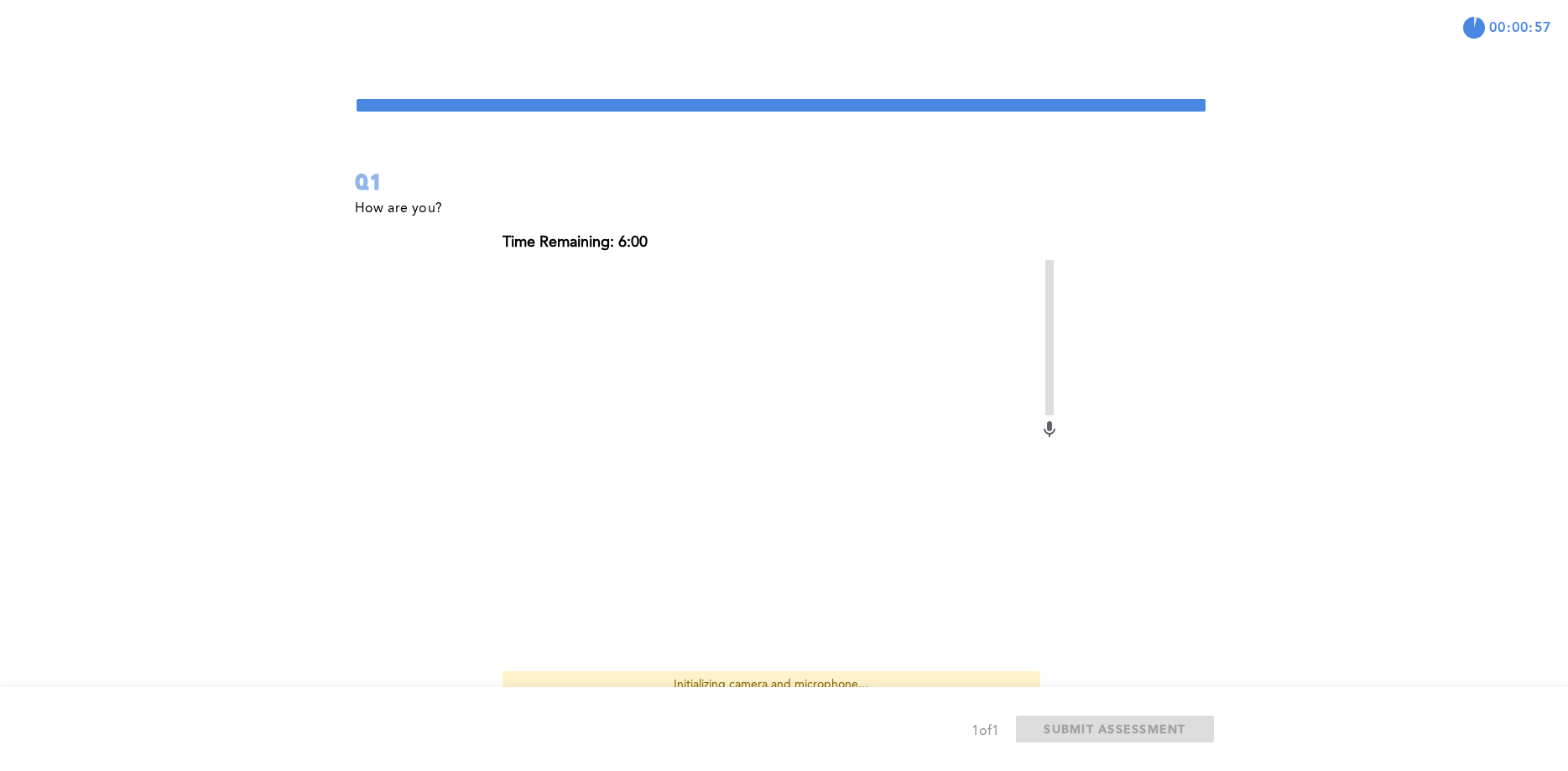 click on "00:00:57 Q1 How are you? Time Remaining: 6:00 Initializing camera and microphone... Start recording error placeholder 1  of  1 SUBMIT ASSESSMENT" at bounding box center [784, 436] 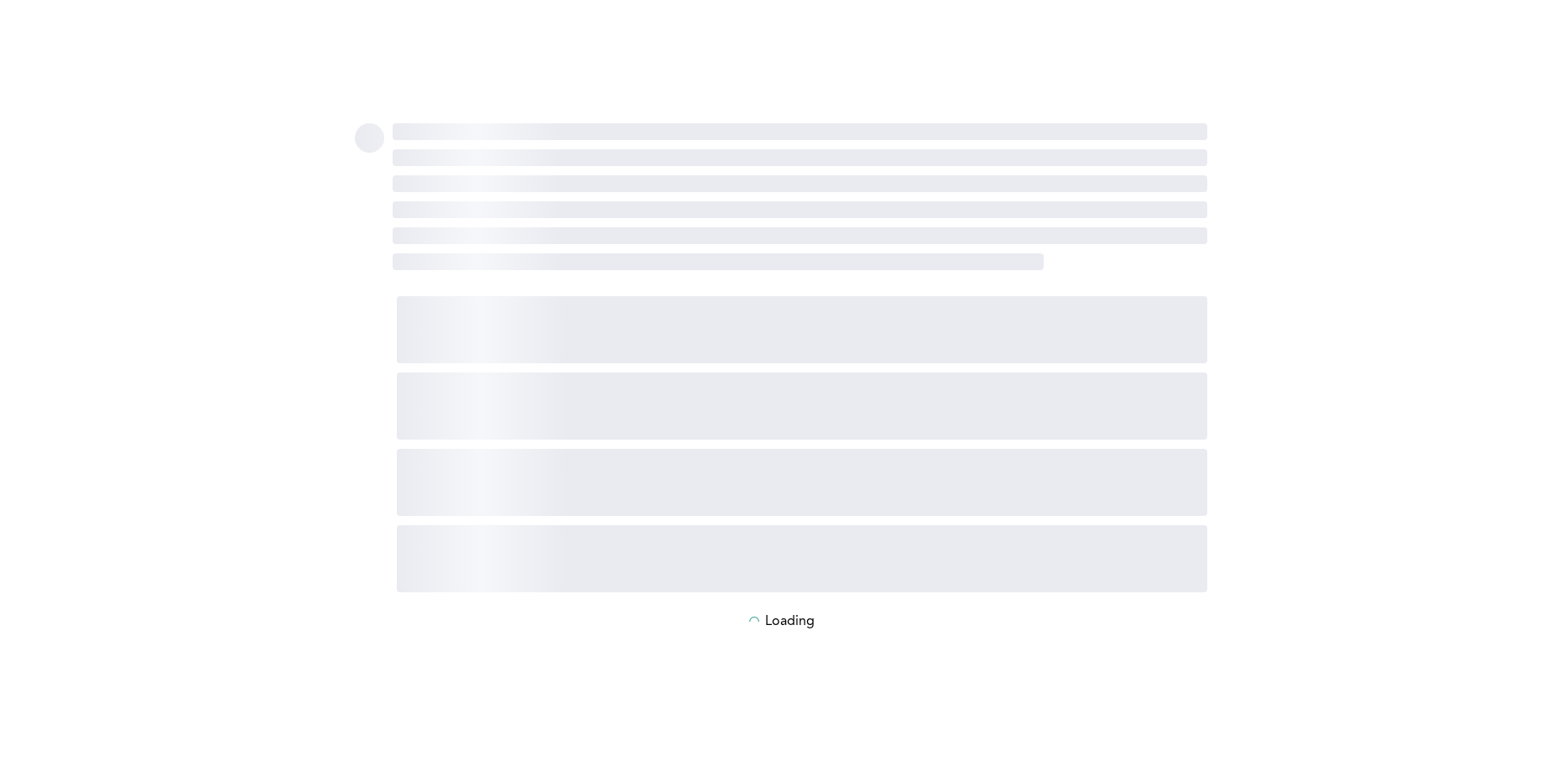 scroll, scrollTop: 0, scrollLeft: 0, axis: both 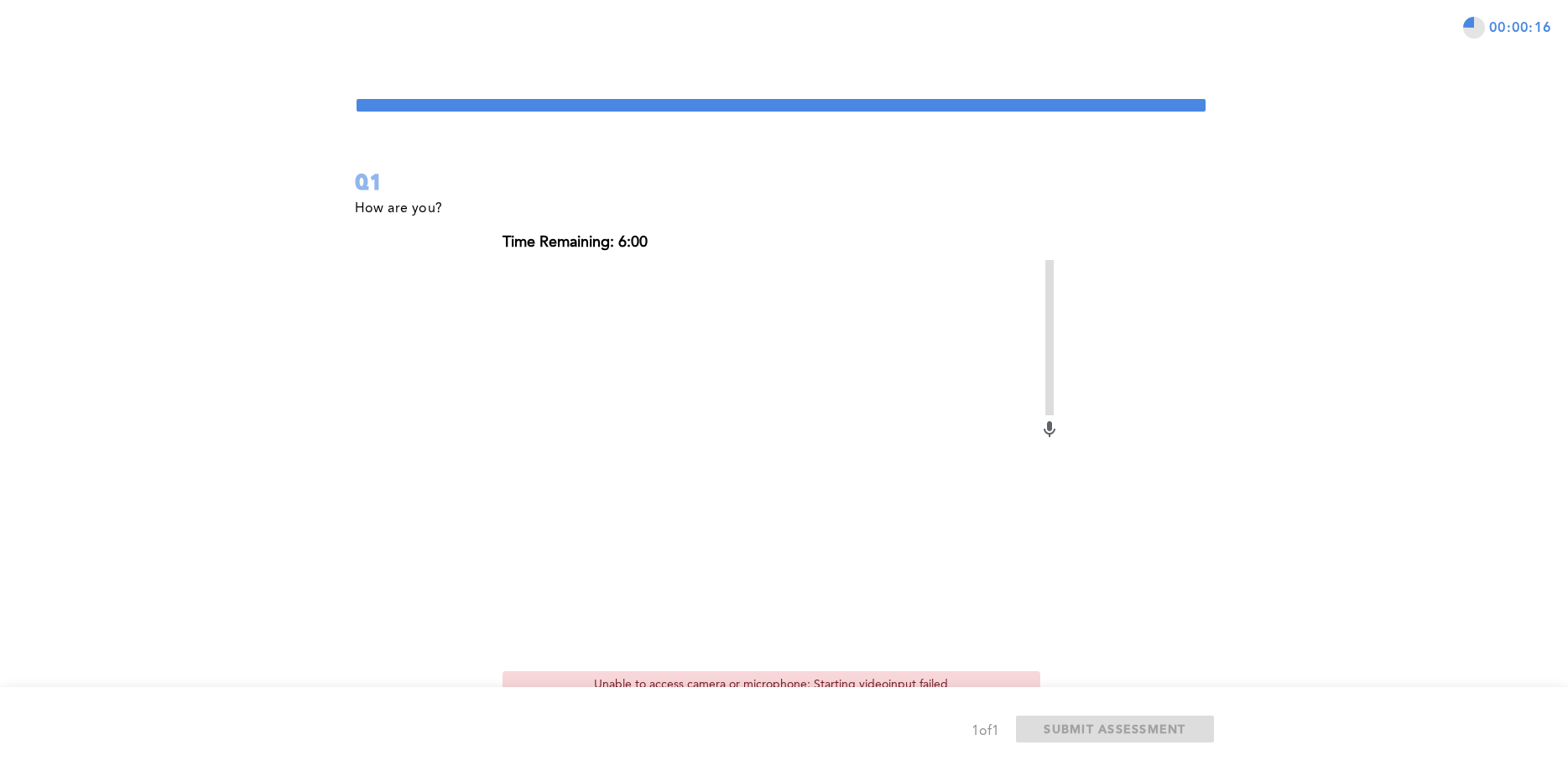 click on "00:00:16 Q1 How are you? Time Remaining: 6:00 Unable to access camera or microphone: Starting videoinput failed Start recording error placeholder 1  of  1 SUBMIT ASSESSMENT" at bounding box center [784, 436] 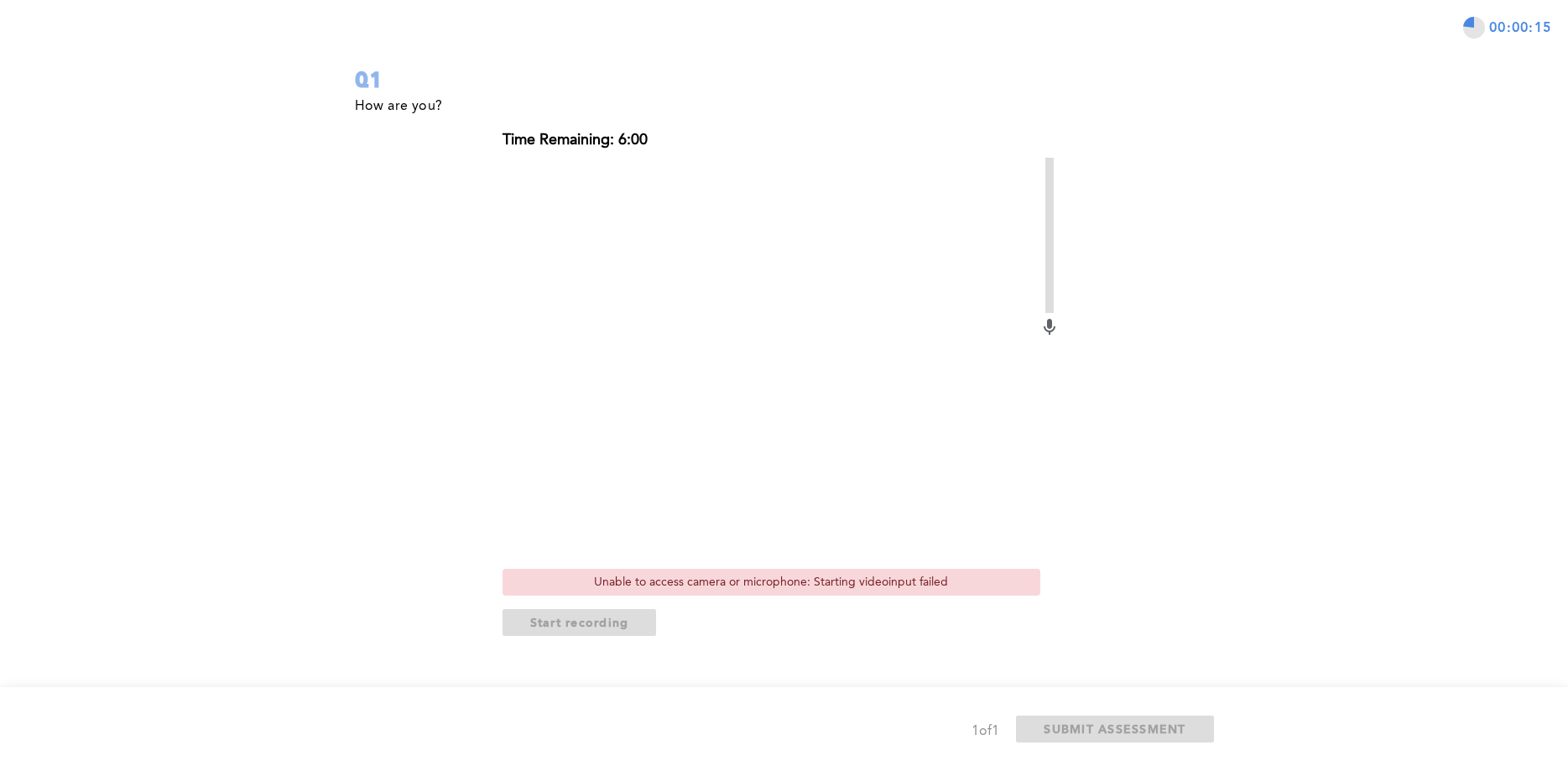 scroll, scrollTop: 17, scrollLeft: 0, axis: vertical 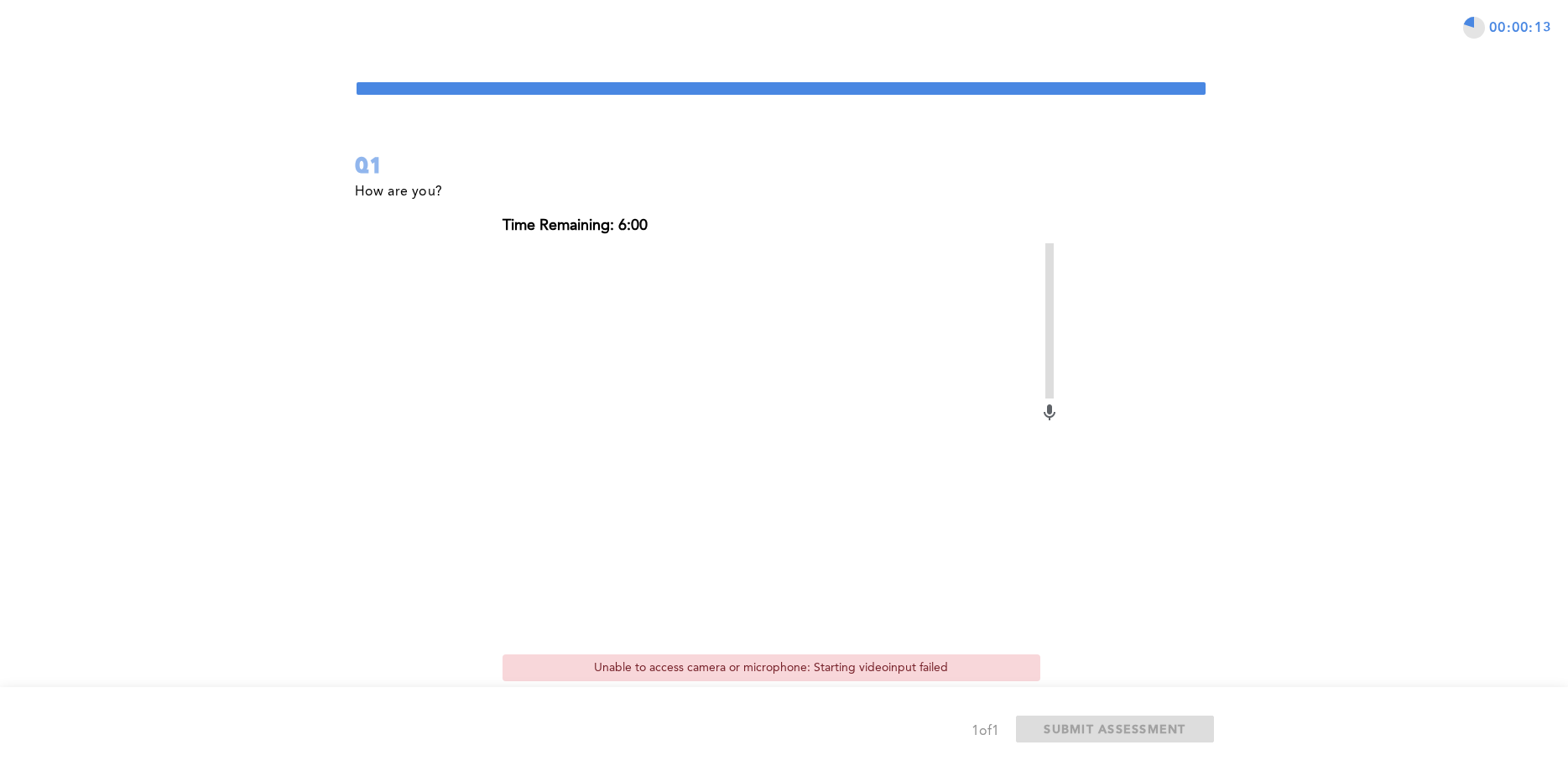 click on "00:00:13 Q1 How are you? Time Remaining: 6:00 Unable to access camera or microphone: Starting videoinput failed Start recording error placeholder 1  of  1 SUBMIT ASSESSMENT" at bounding box center (784, 419) 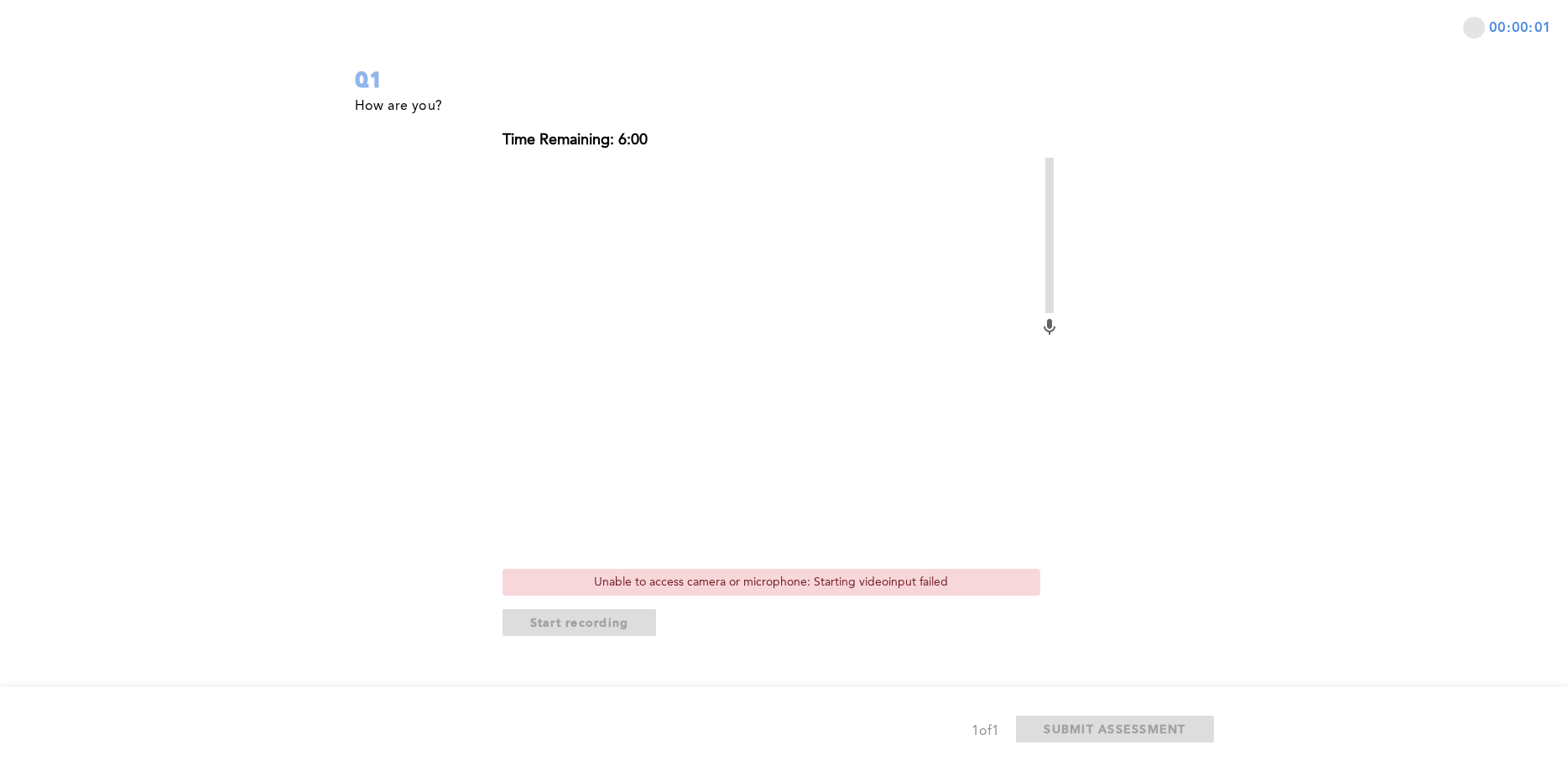 scroll, scrollTop: 0, scrollLeft: 0, axis: both 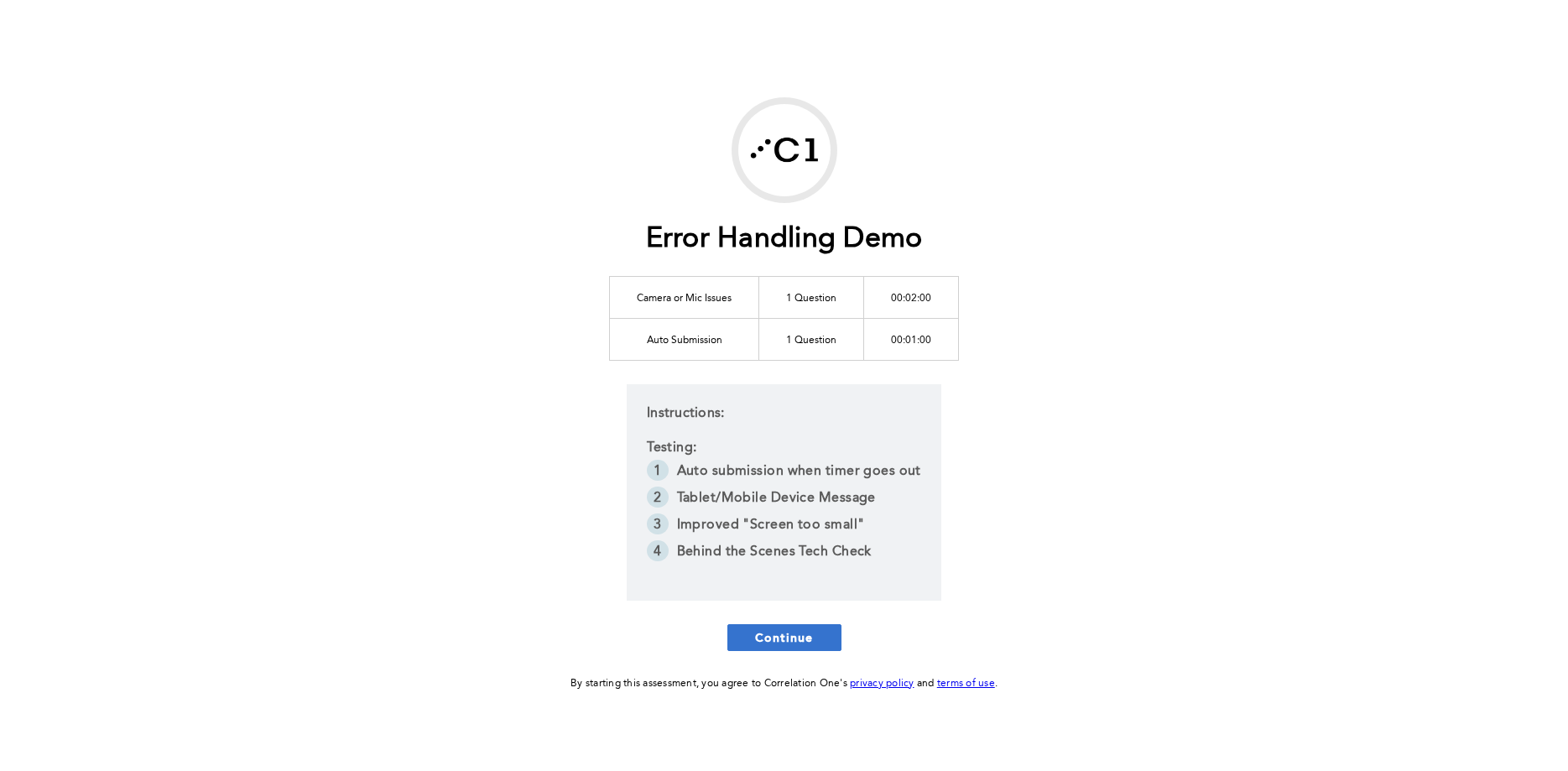 click on "Continue" at bounding box center (784, 637) 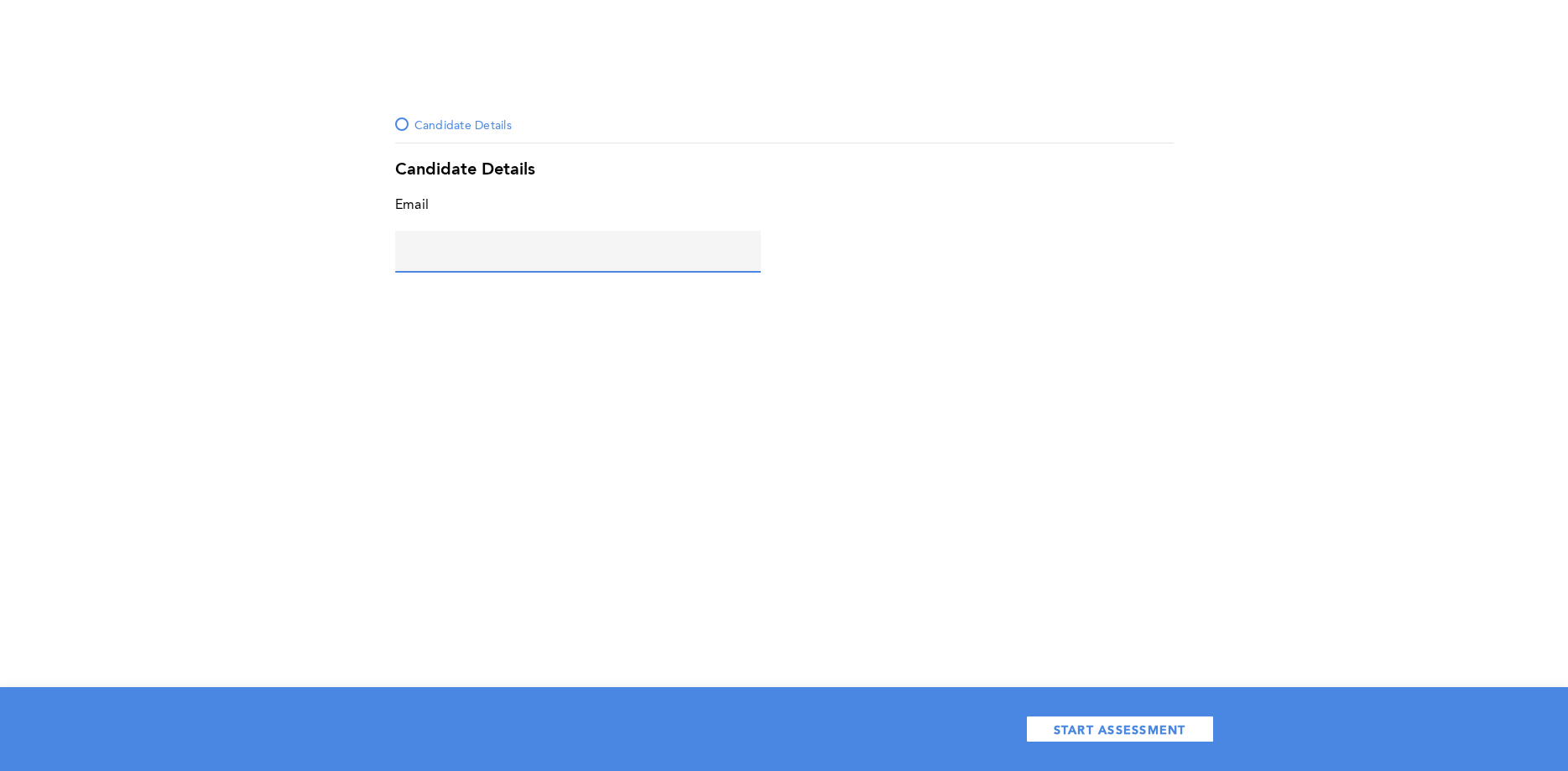 click 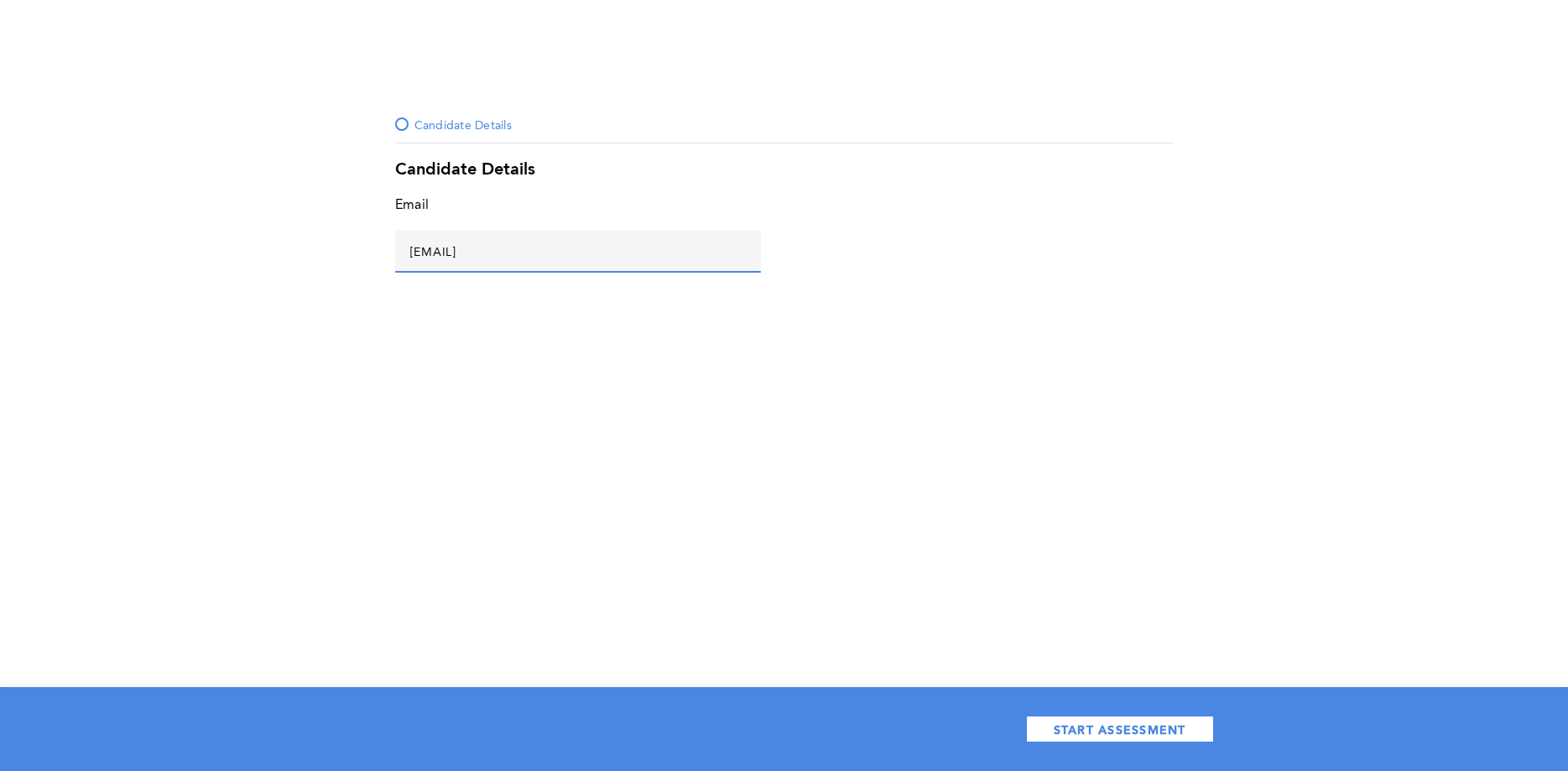 click on "maria+firefox_midway@c1.com" 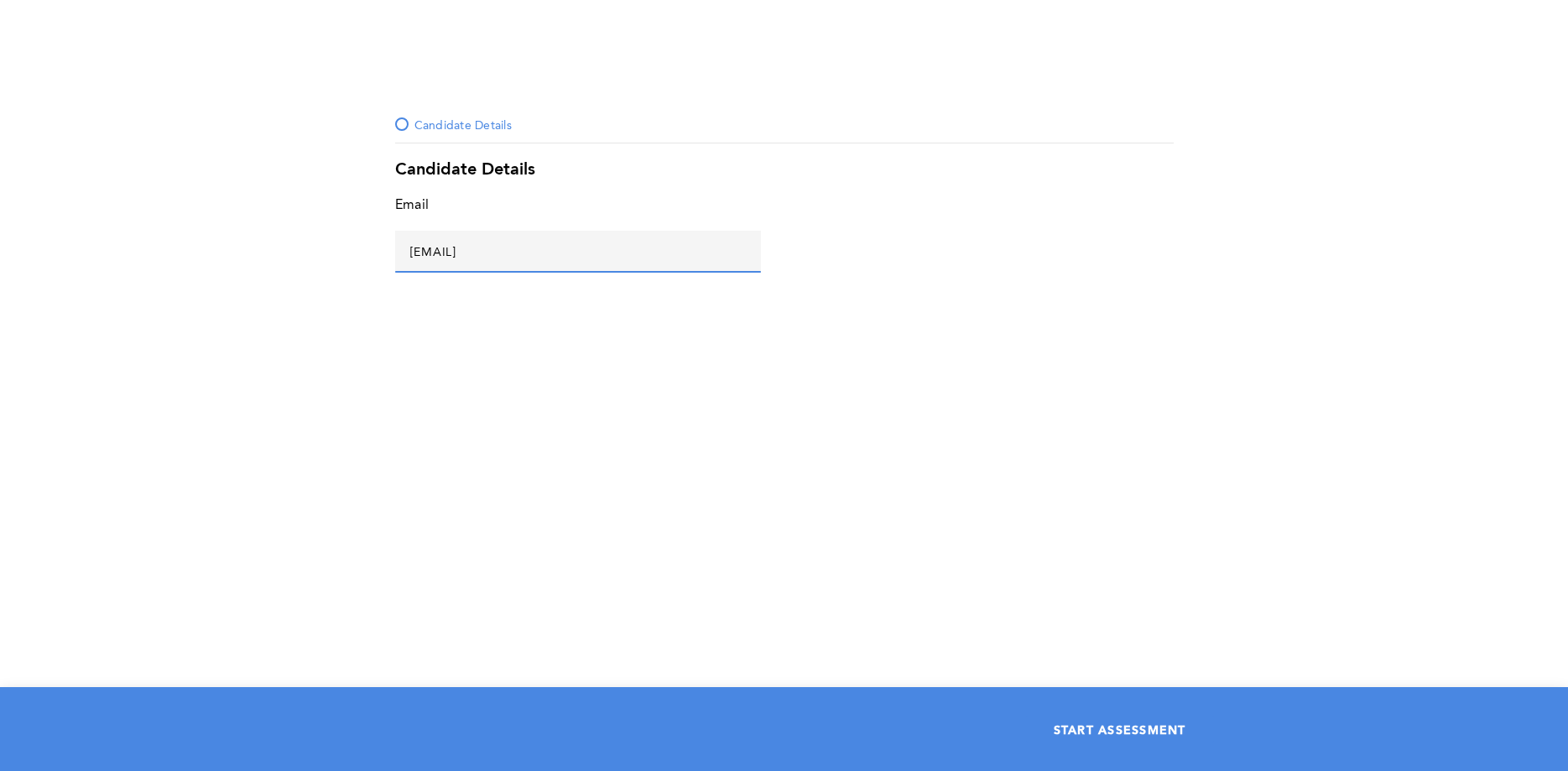 type on "maria+firefox_troubelshoots@c1.com" 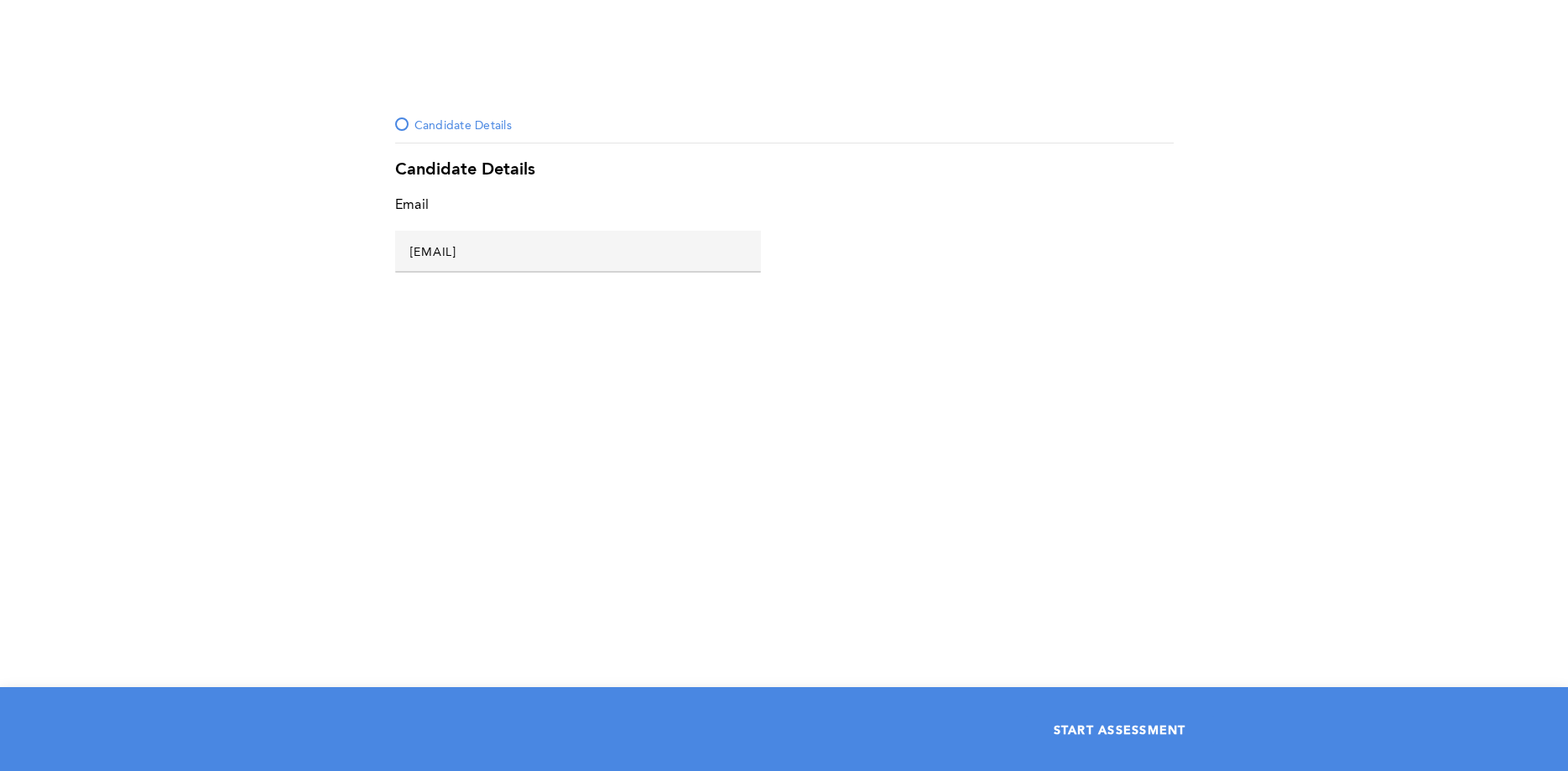 click on "START ASSESSMENT" at bounding box center (1120, 729) 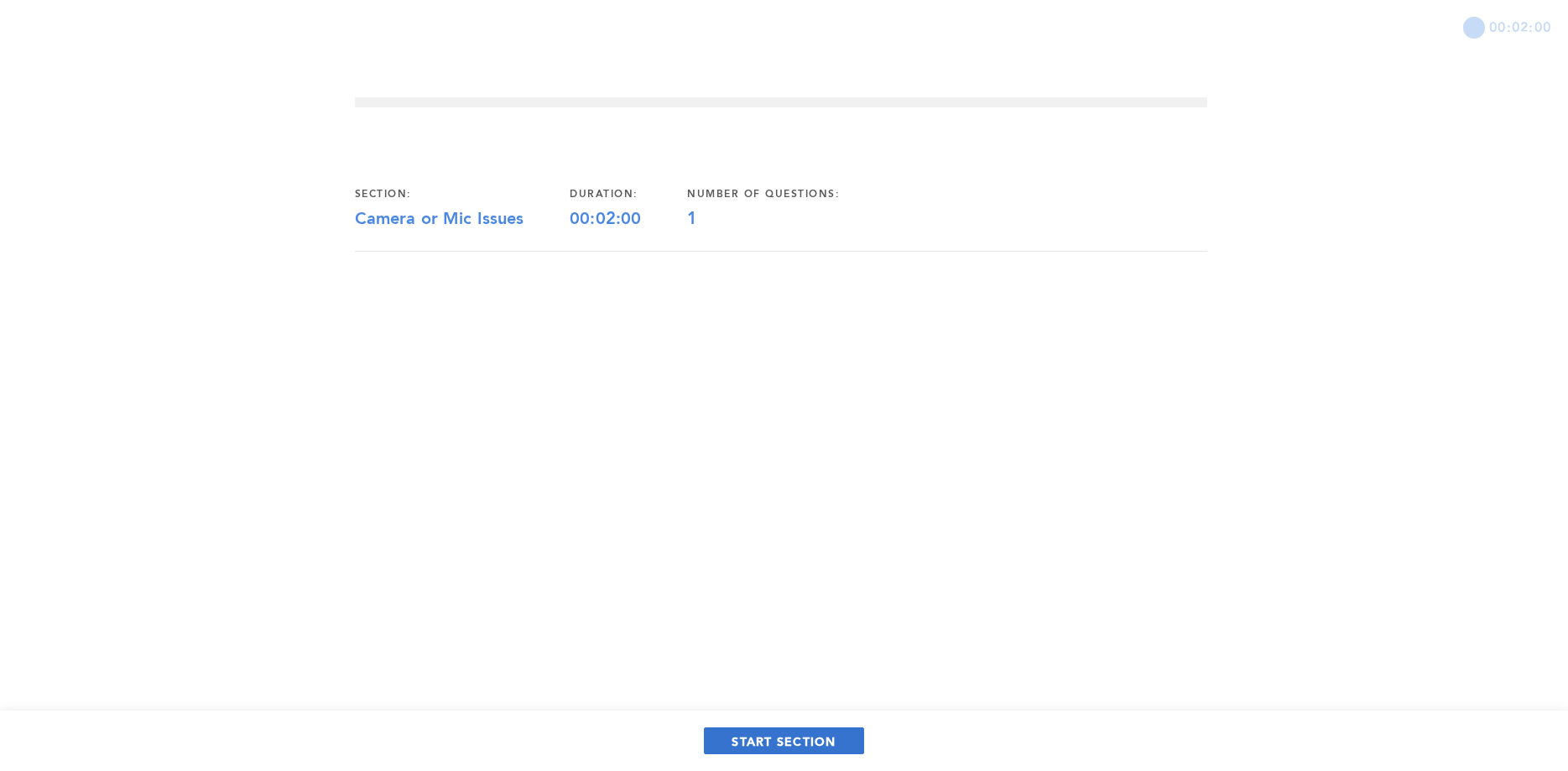 click on "START SECTION" at bounding box center (784, 741) 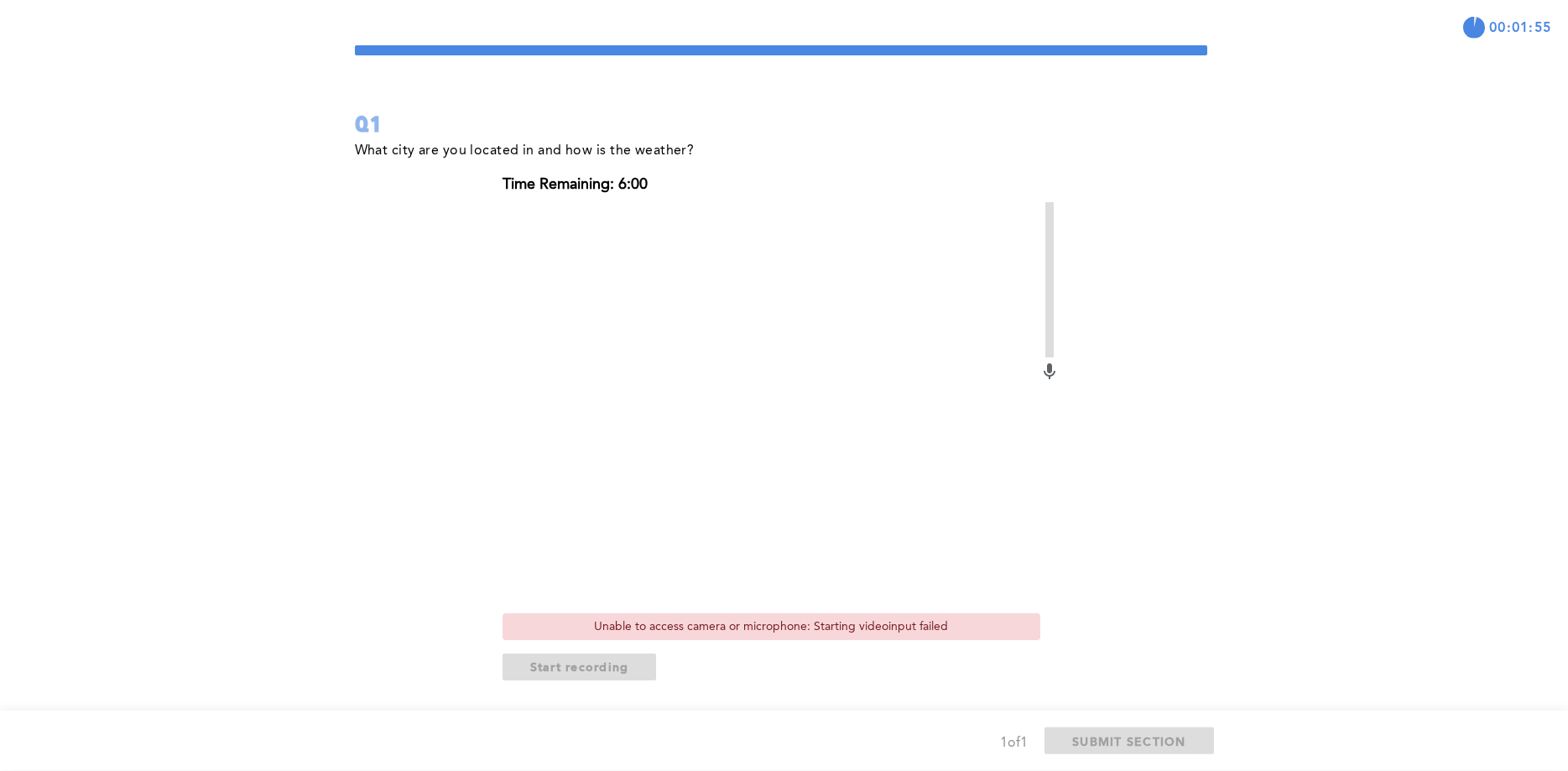 scroll, scrollTop: 86, scrollLeft: 0, axis: vertical 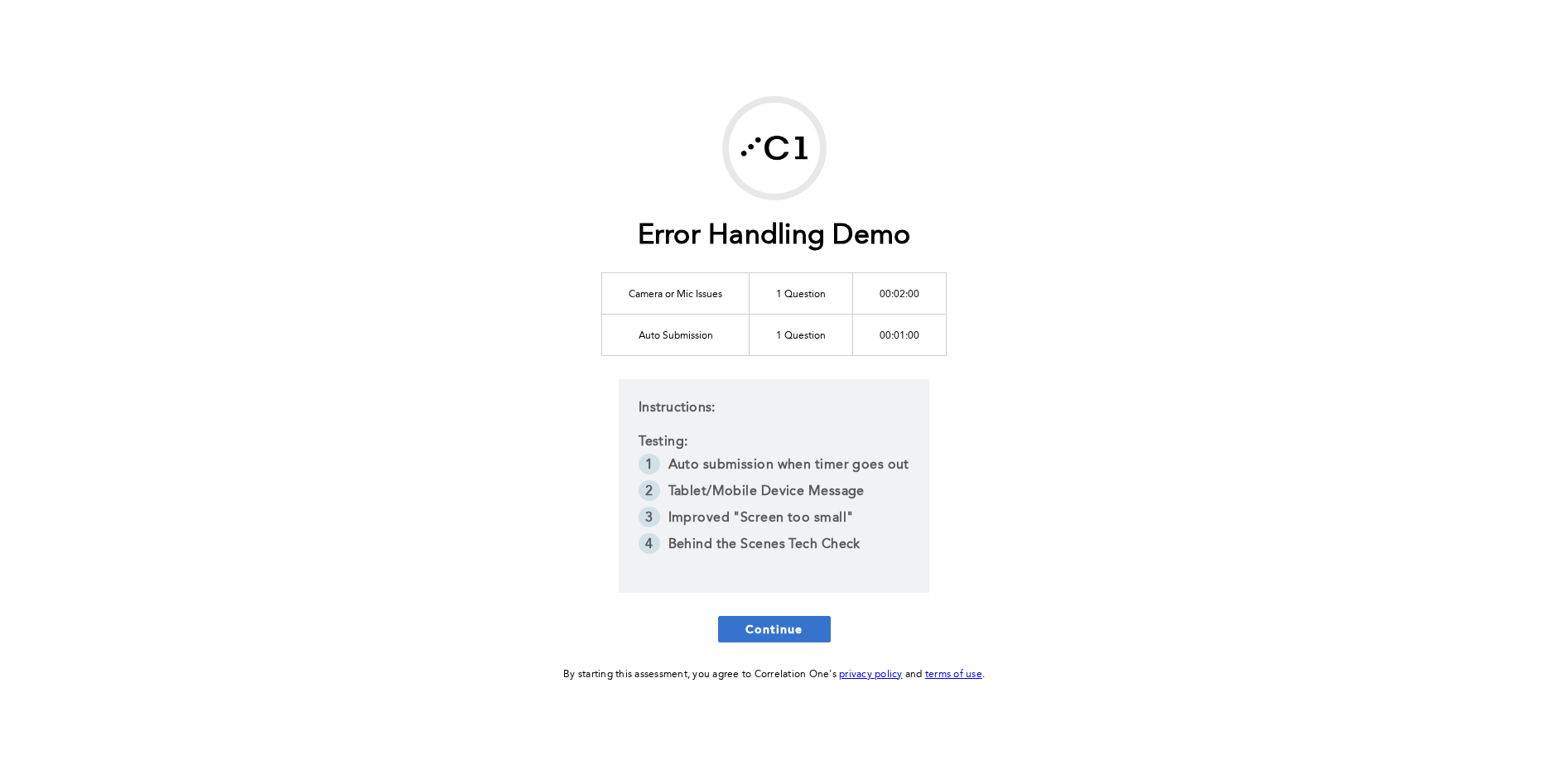 click on "Continue" at bounding box center [774, 628] 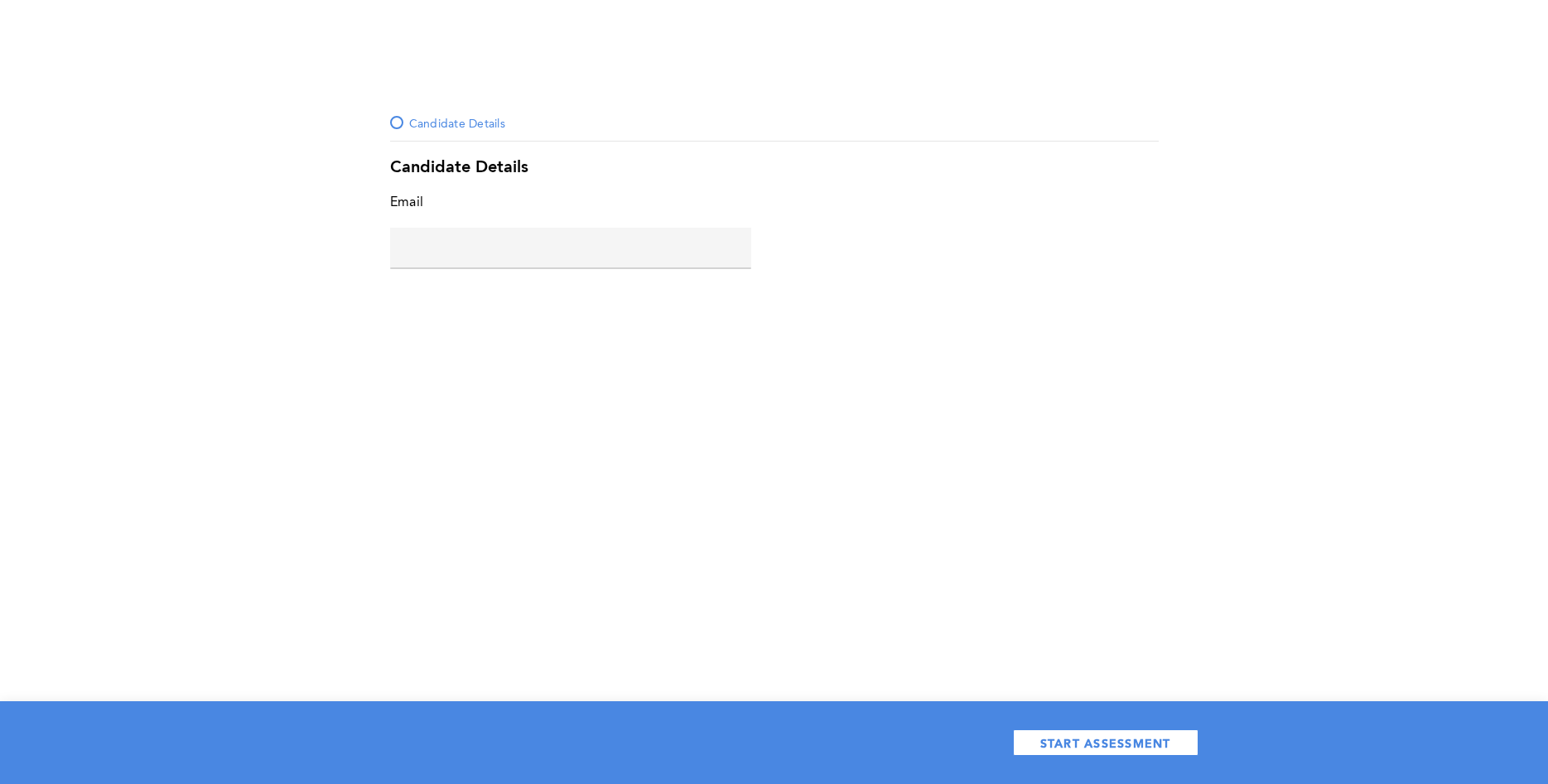 click 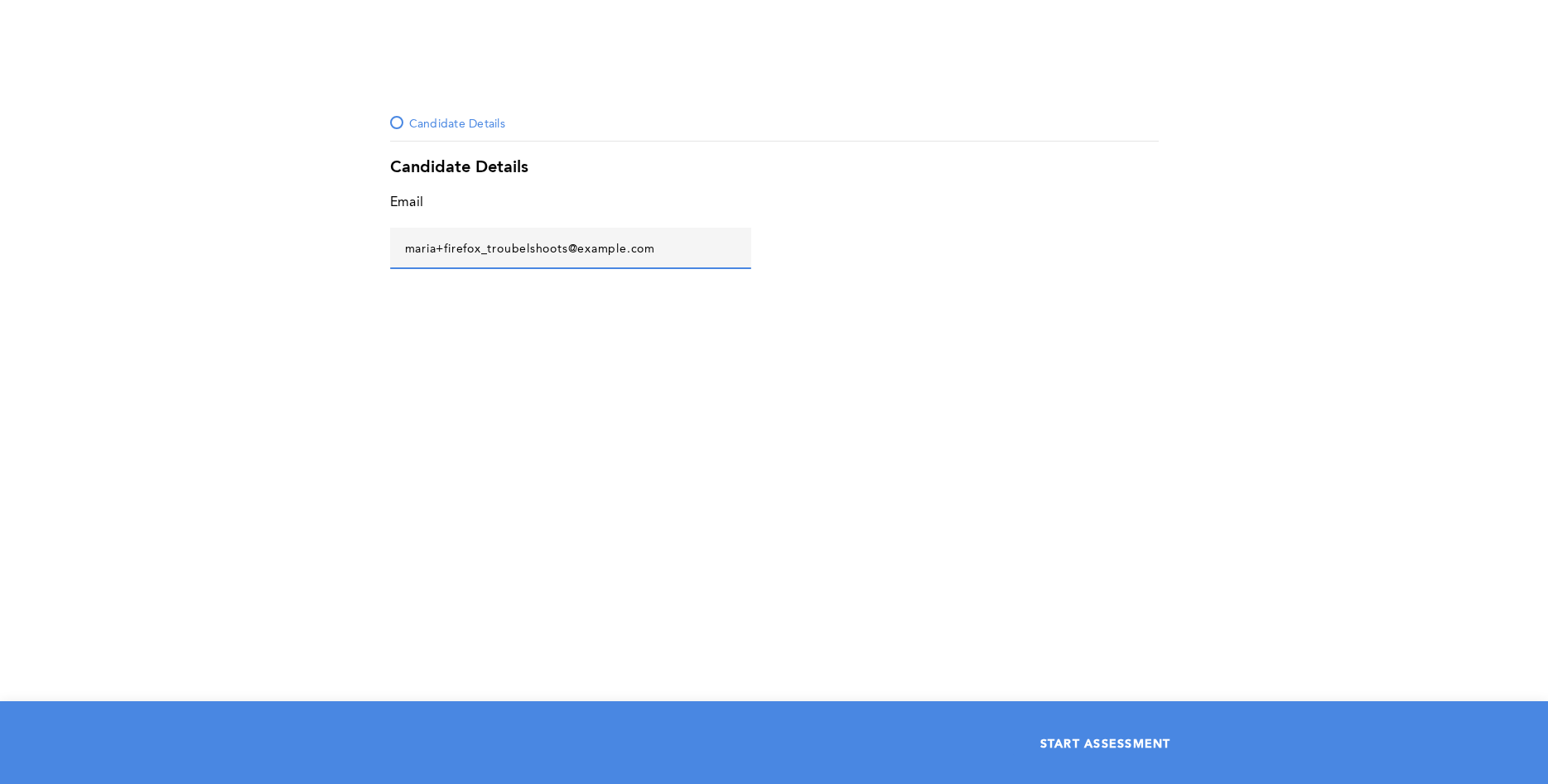 type on "maria+firefox_troubelshoots@c1.com" 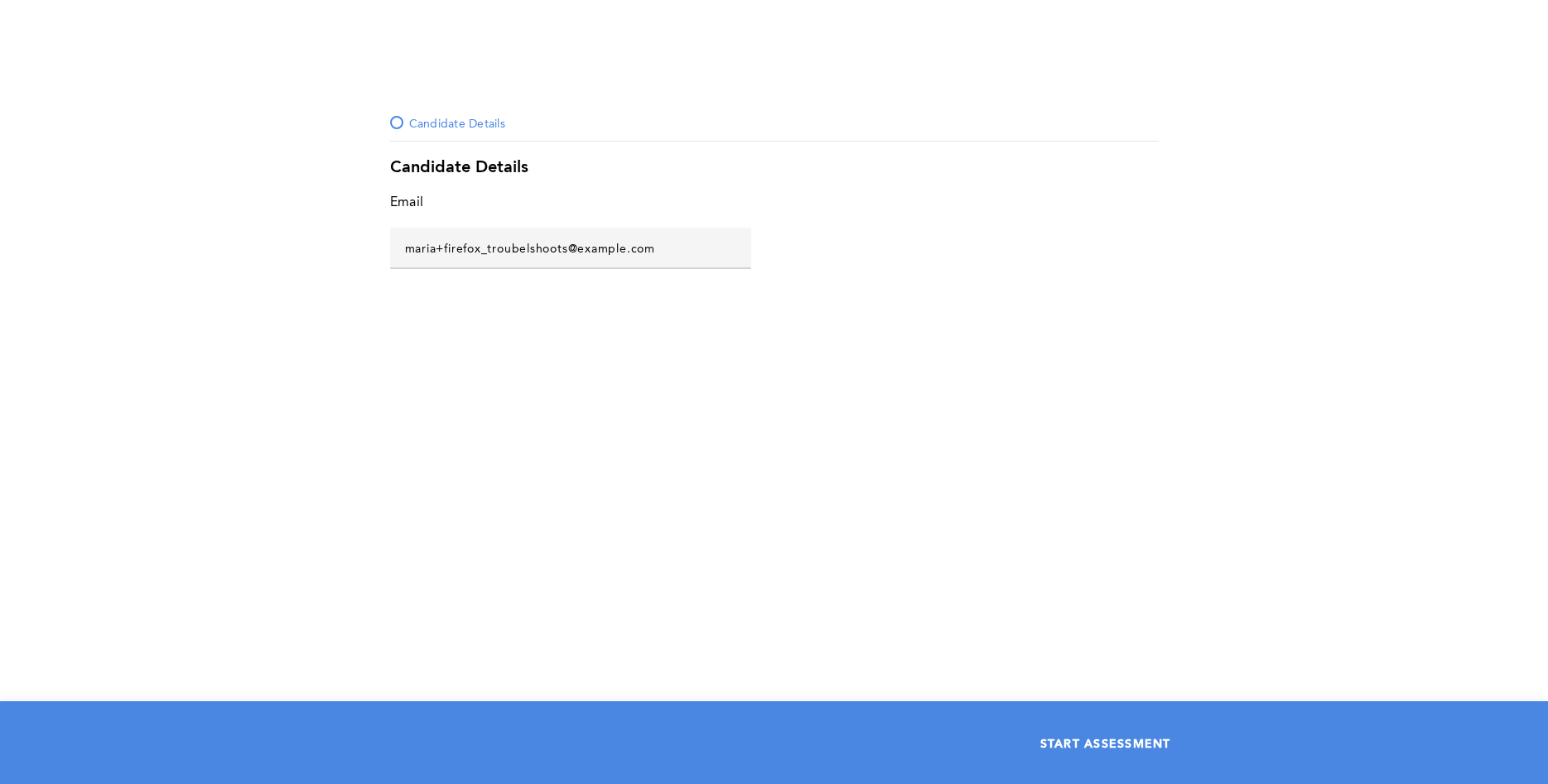 click on "START ASSESSMENT" at bounding box center (1106, 743) 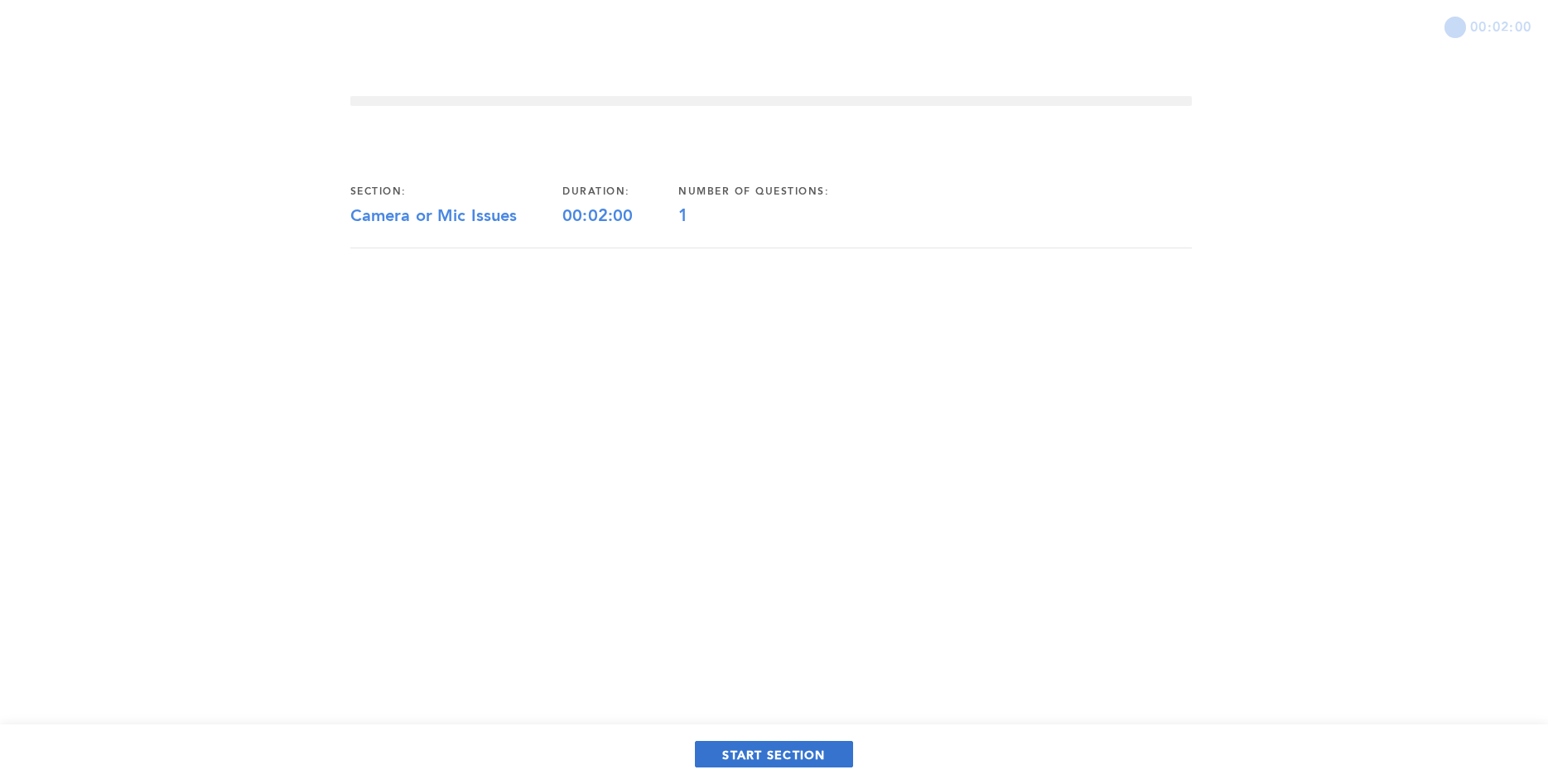 click on "START SECTION" at bounding box center (774, 754) 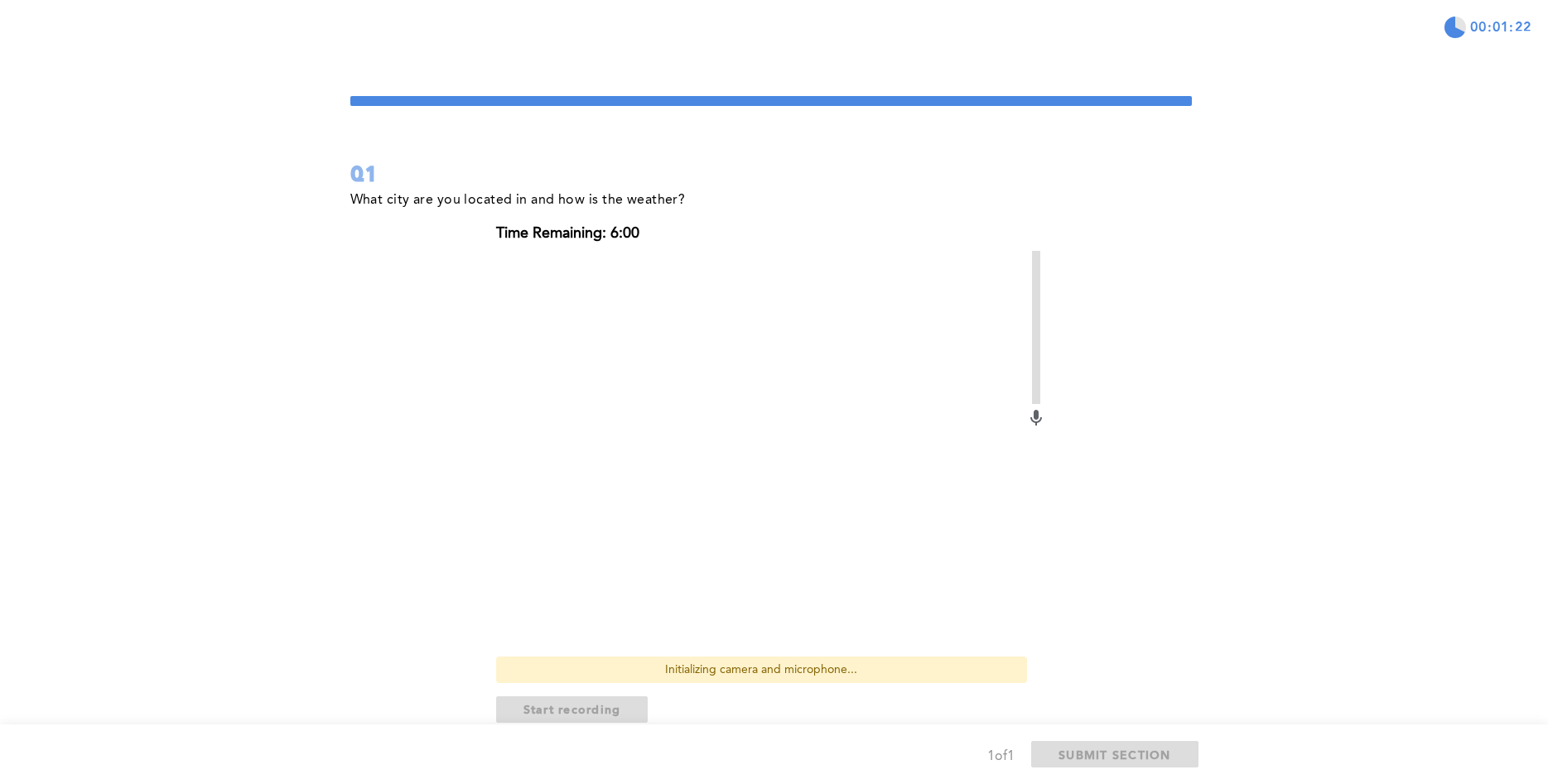 scroll, scrollTop: 0, scrollLeft: 0, axis: both 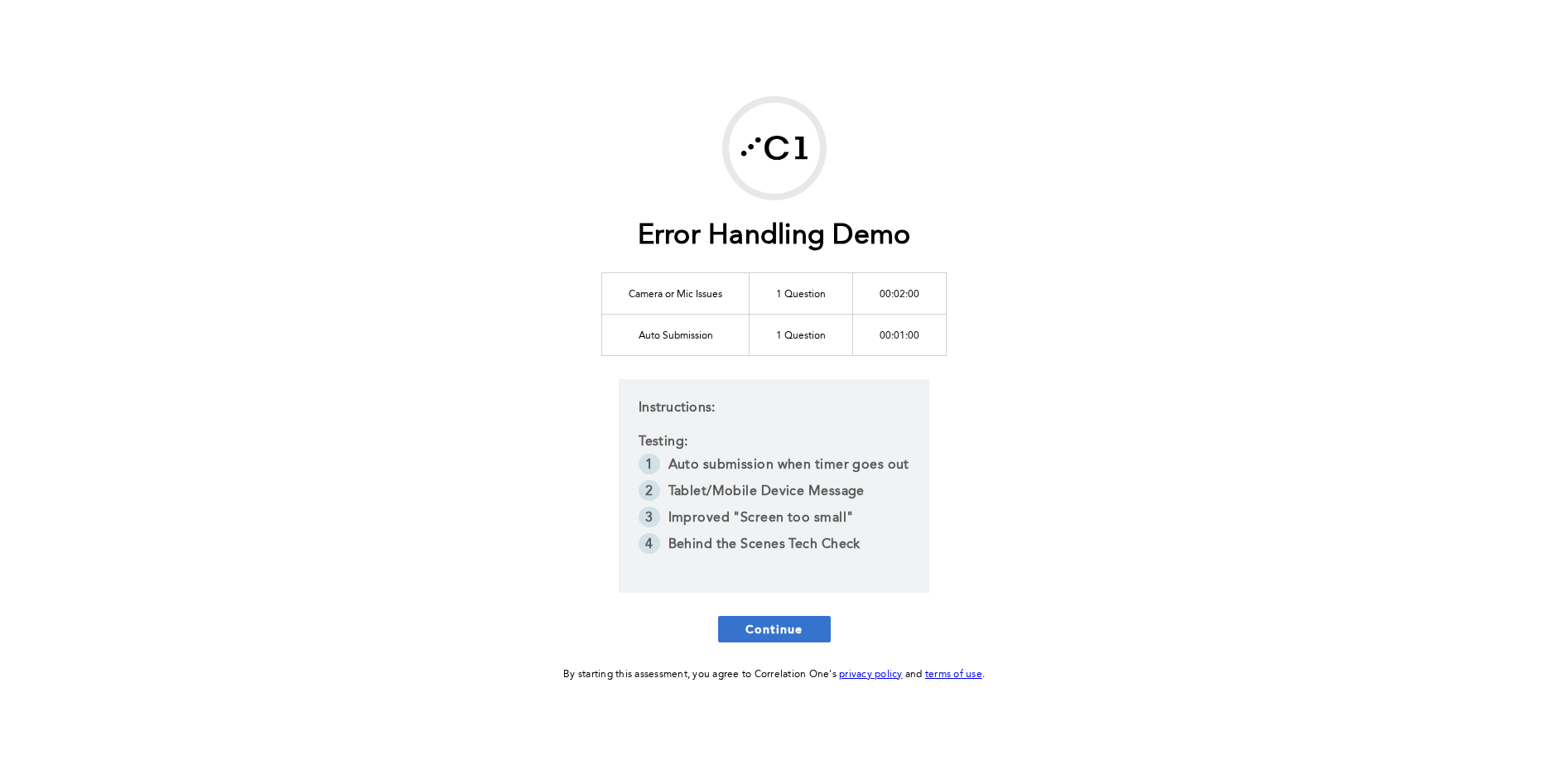 click on "Continue" at bounding box center (774, 628) 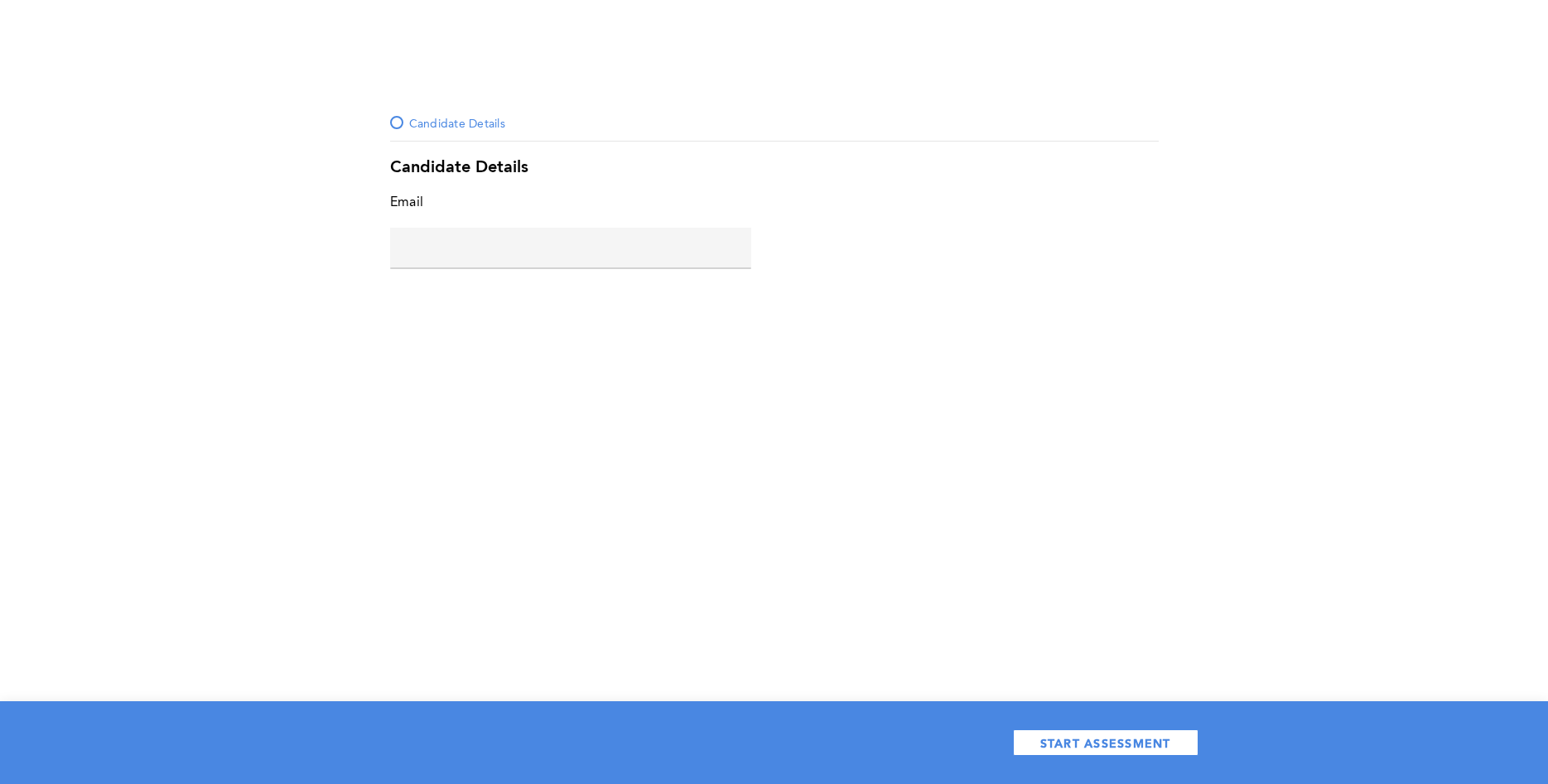 click on "error placeholder" 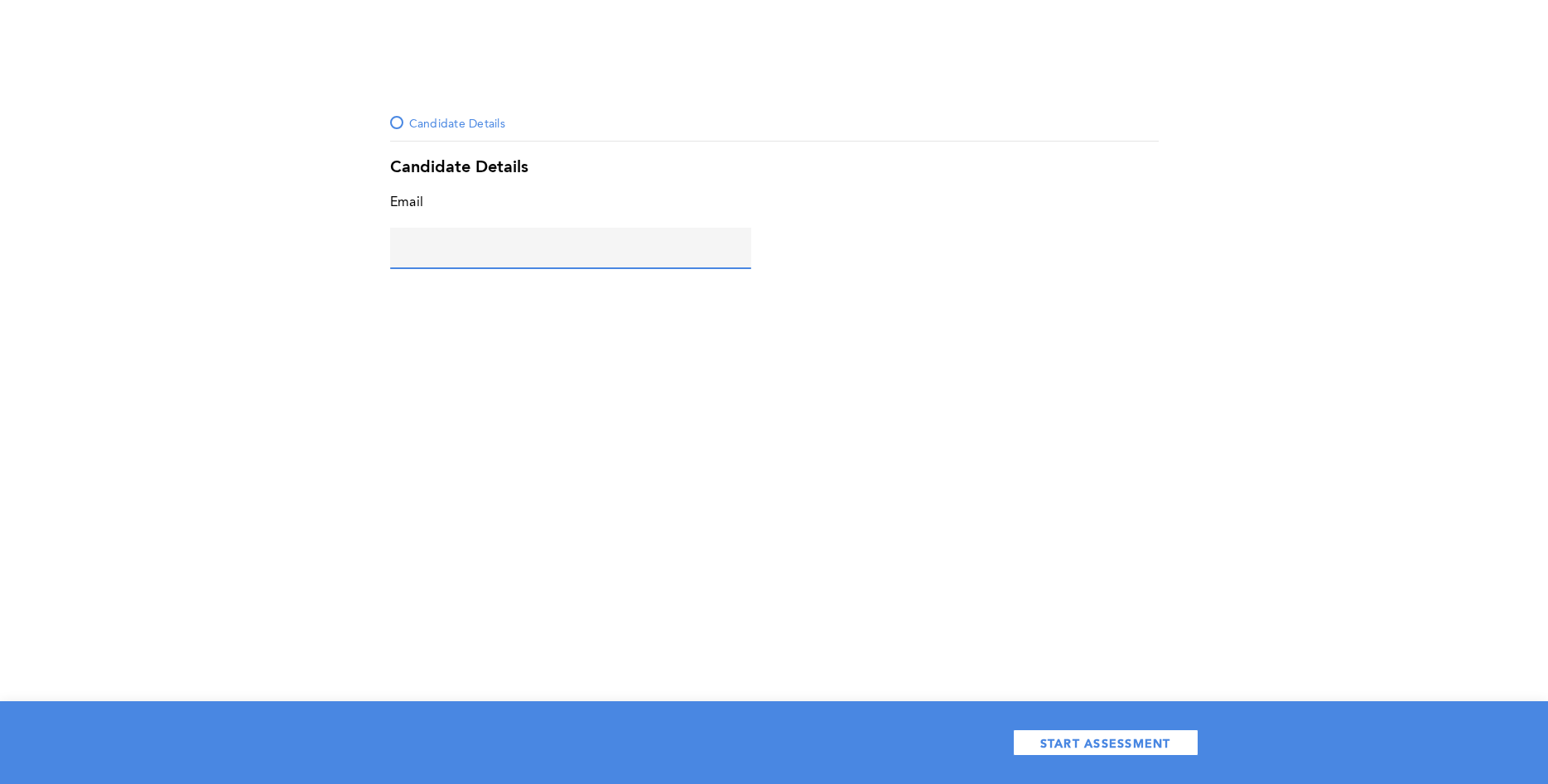 click 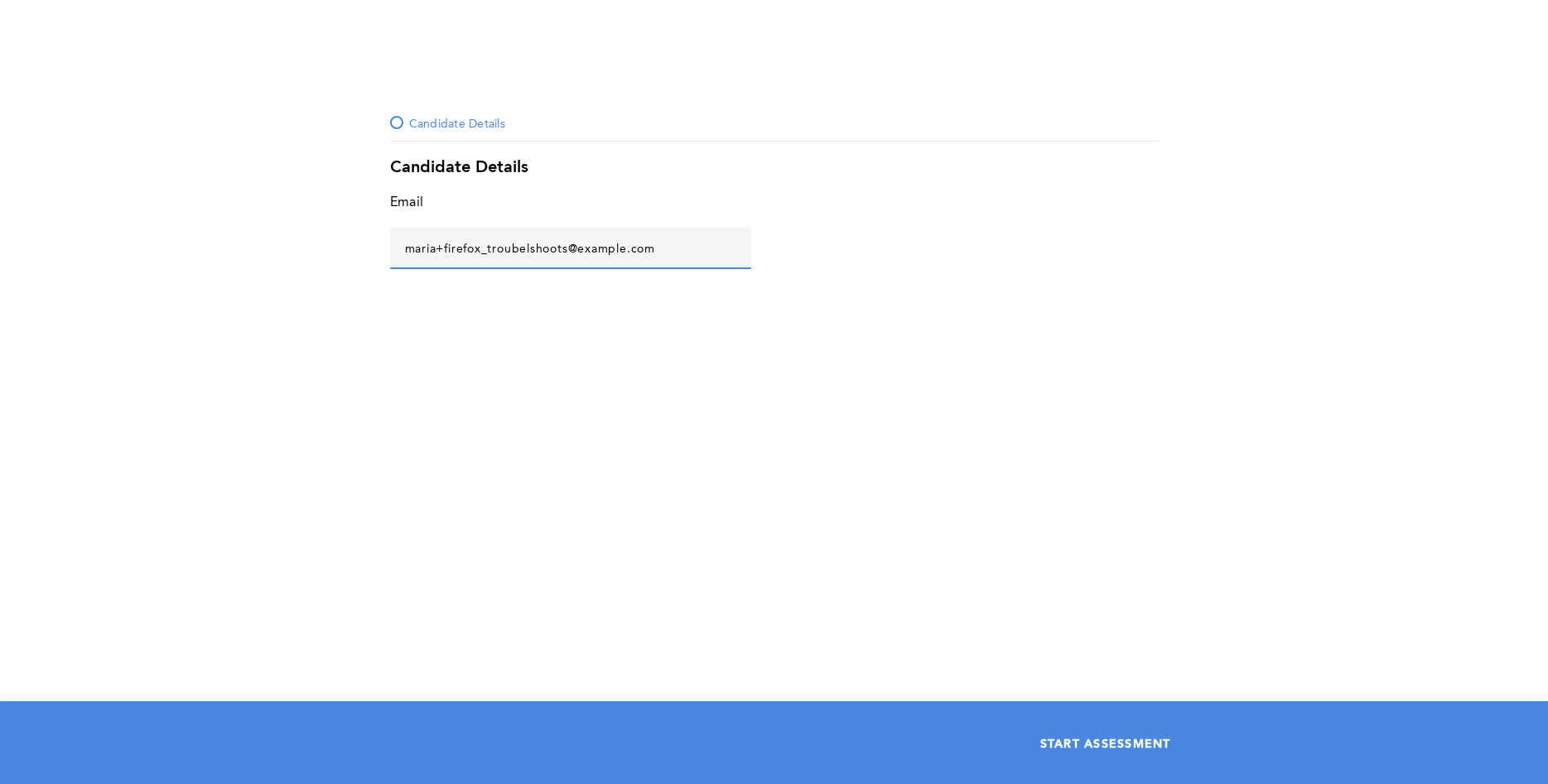 type on "maria+firefox_troubelshoots@example.com" 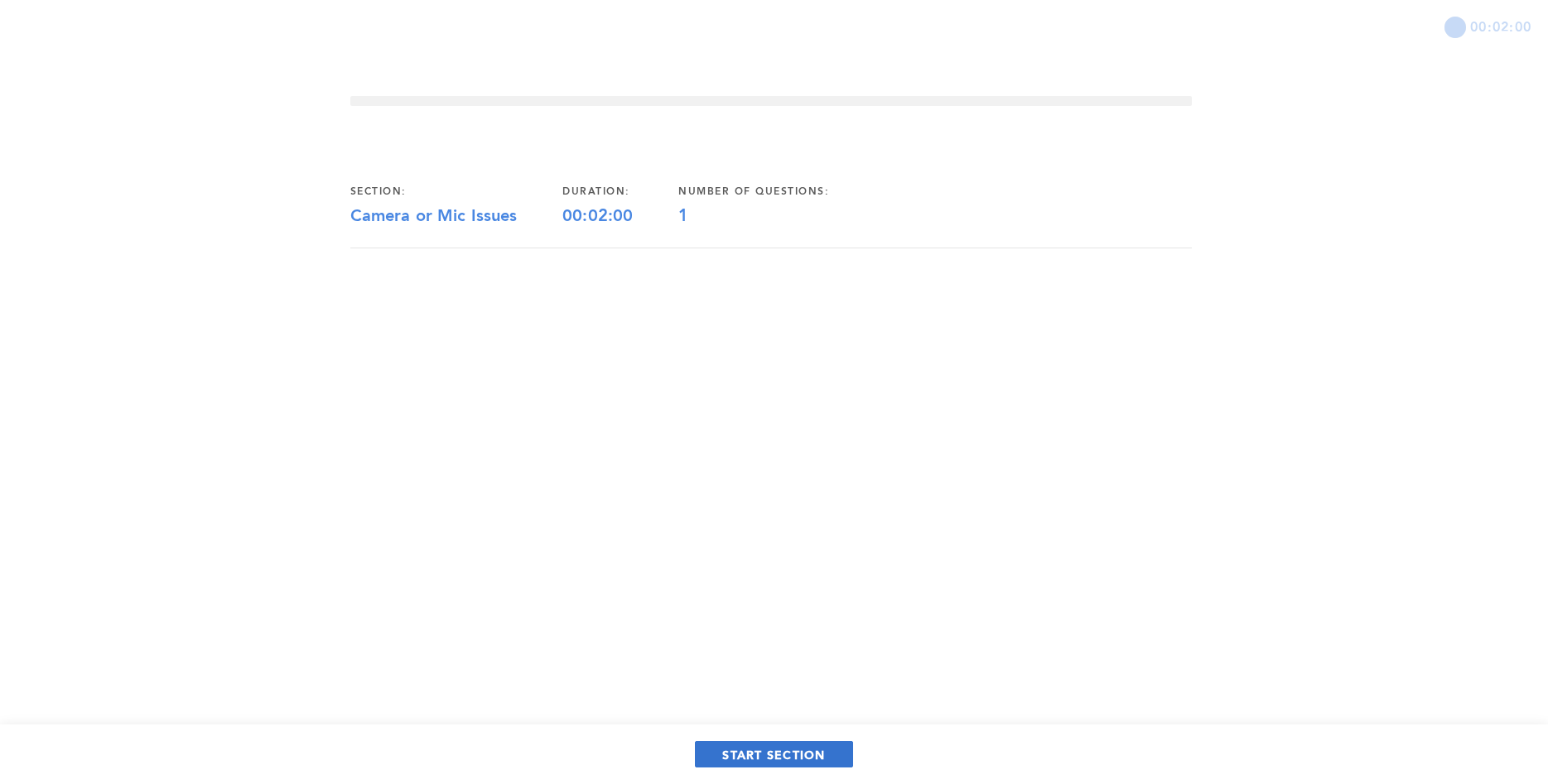 click on "START SECTION" at bounding box center [774, 754] 